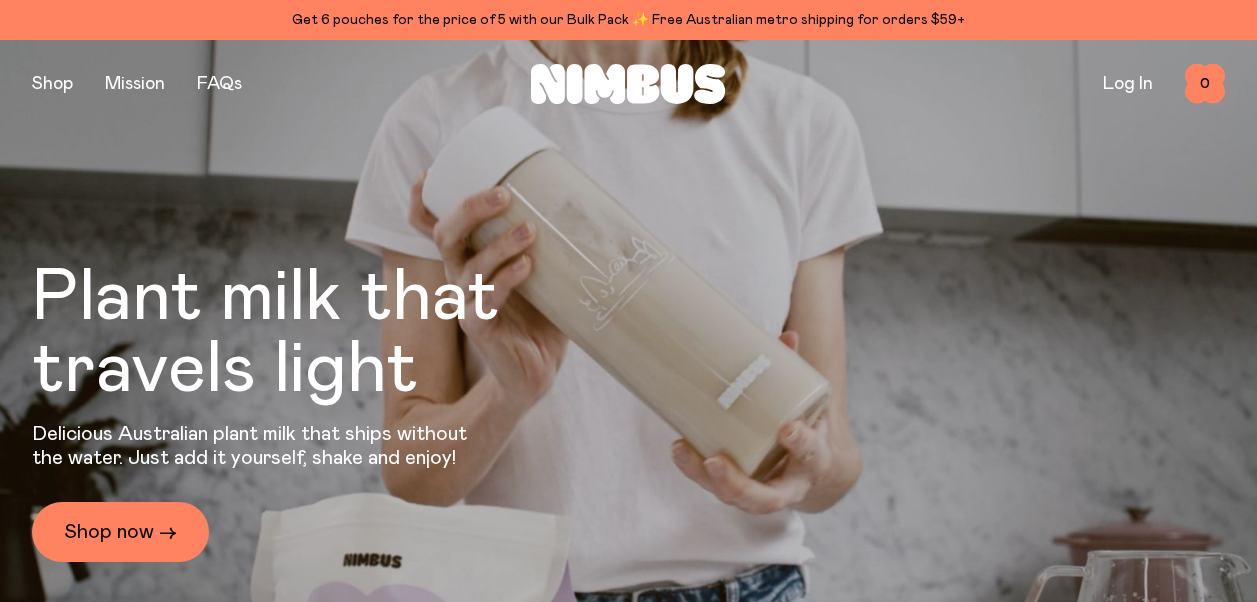 scroll, scrollTop: 0, scrollLeft: 0, axis: both 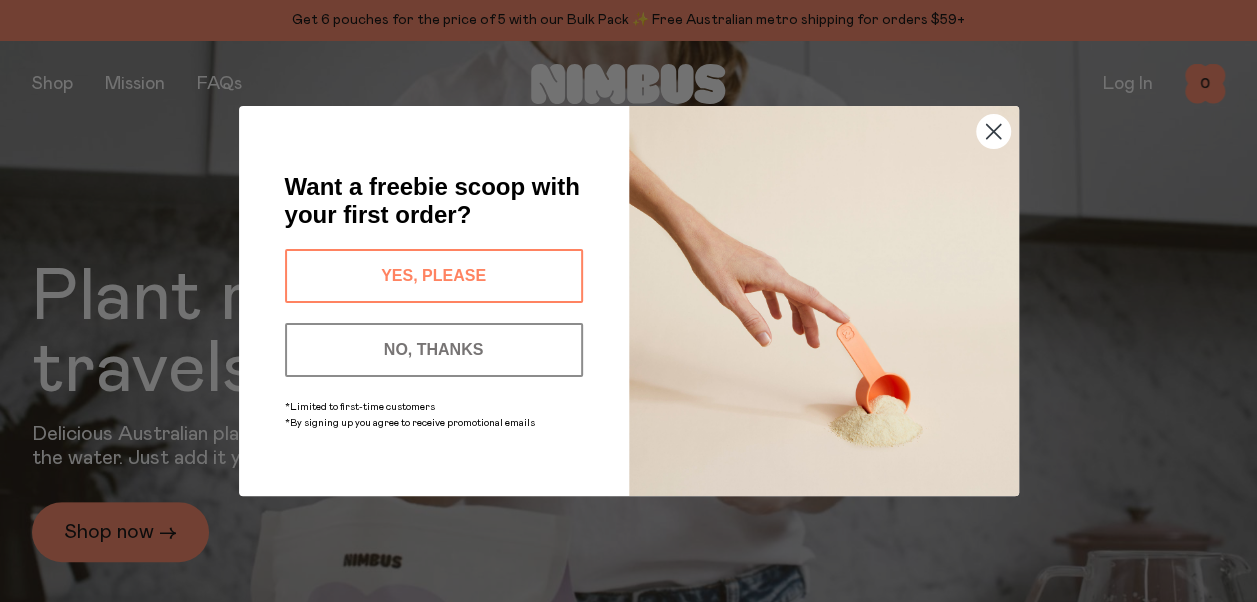 click on "NO, THANKS" at bounding box center (434, 350) 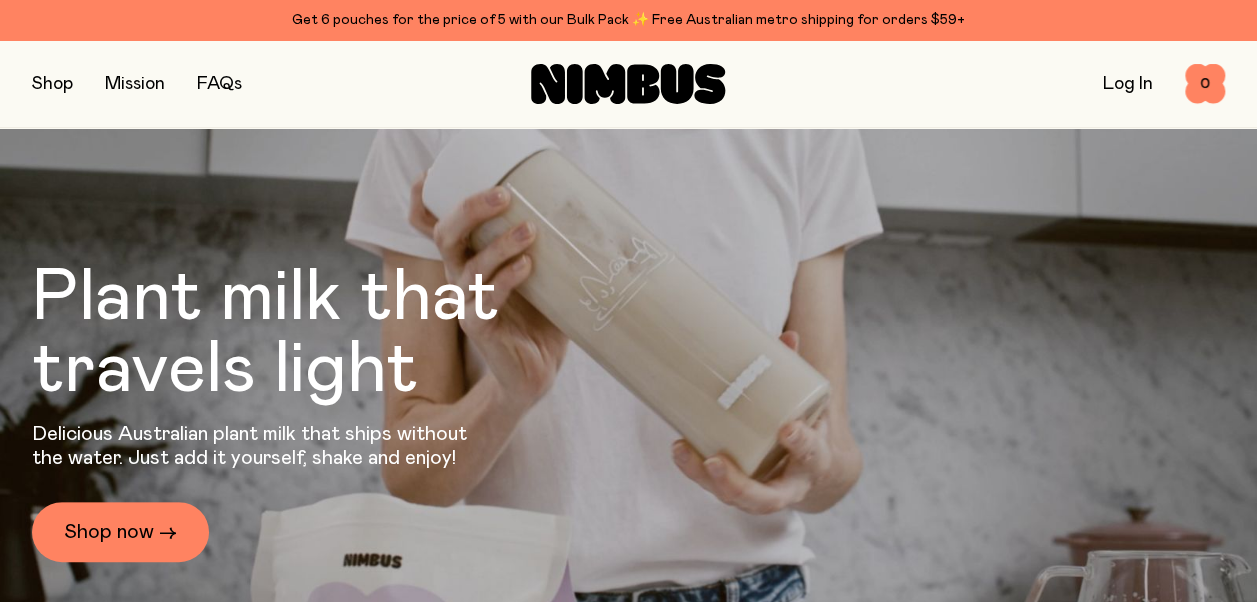 click at bounding box center [52, 84] 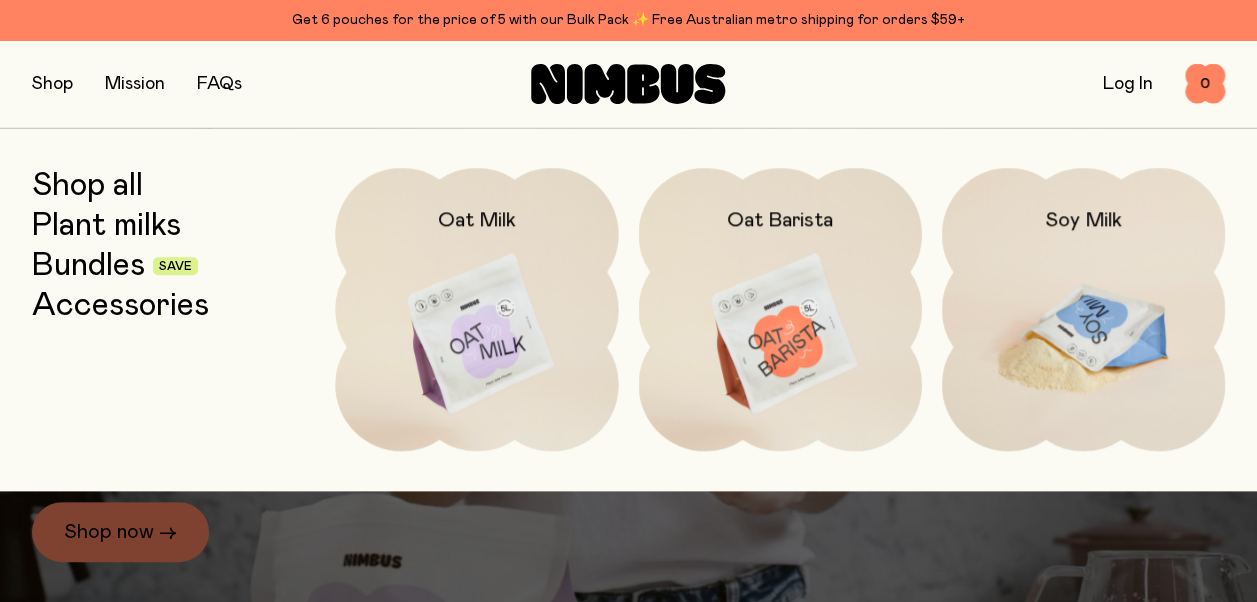 click at bounding box center (1083, 334) 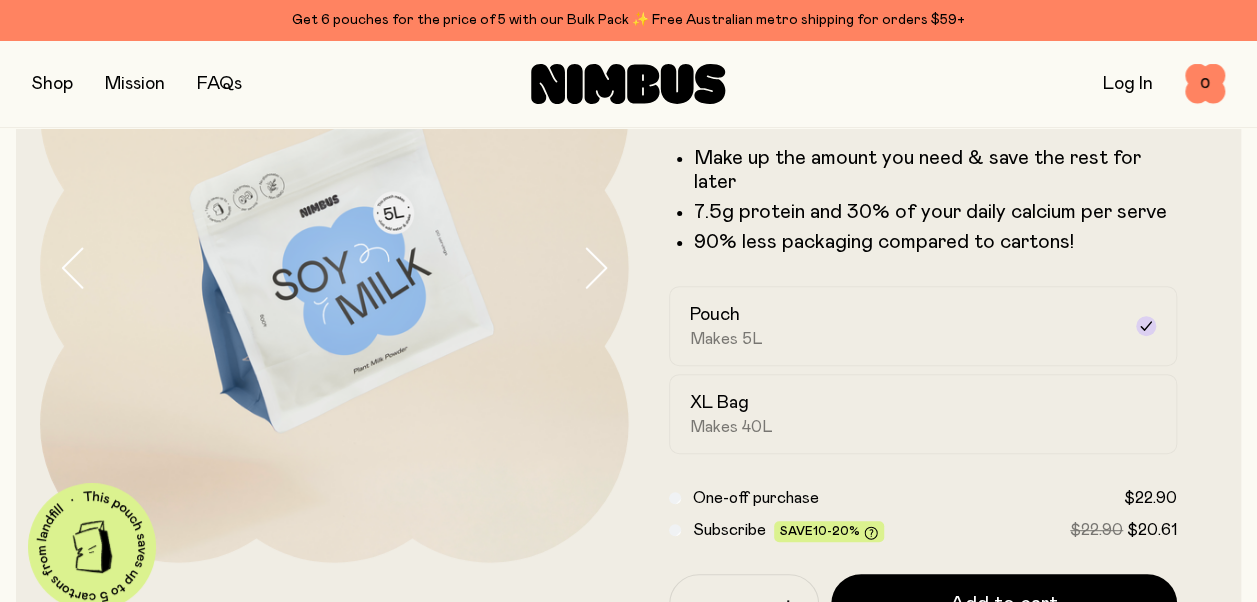 scroll, scrollTop: 200, scrollLeft: 0, axis: vertical 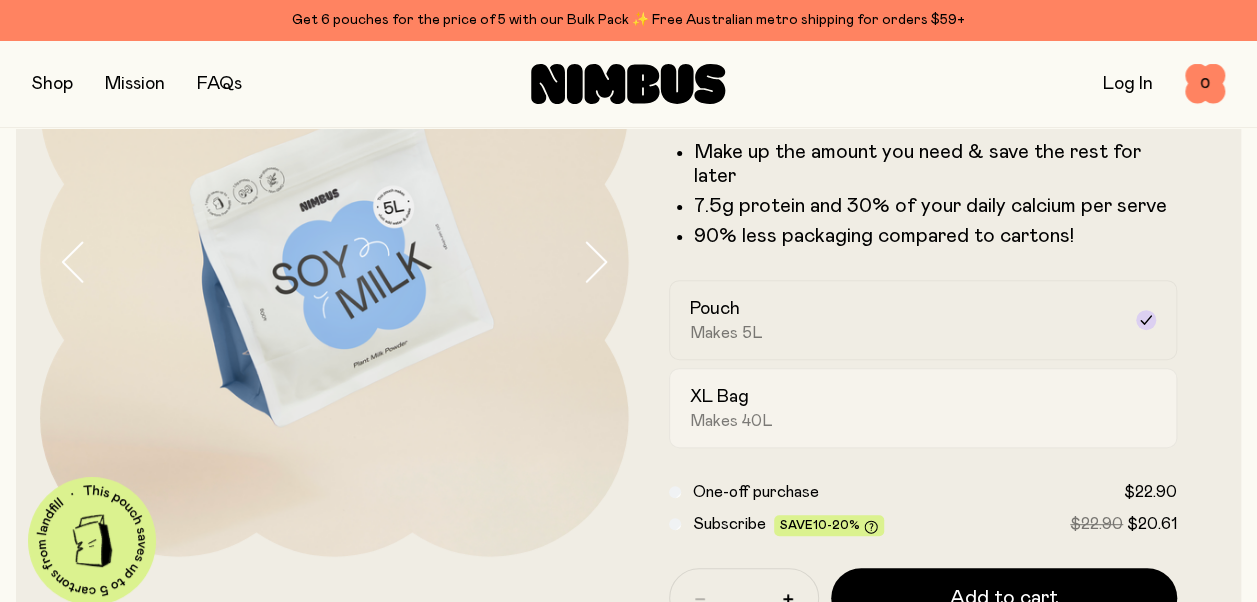 click on "Makes 40L" at bounding box center [731, 421] 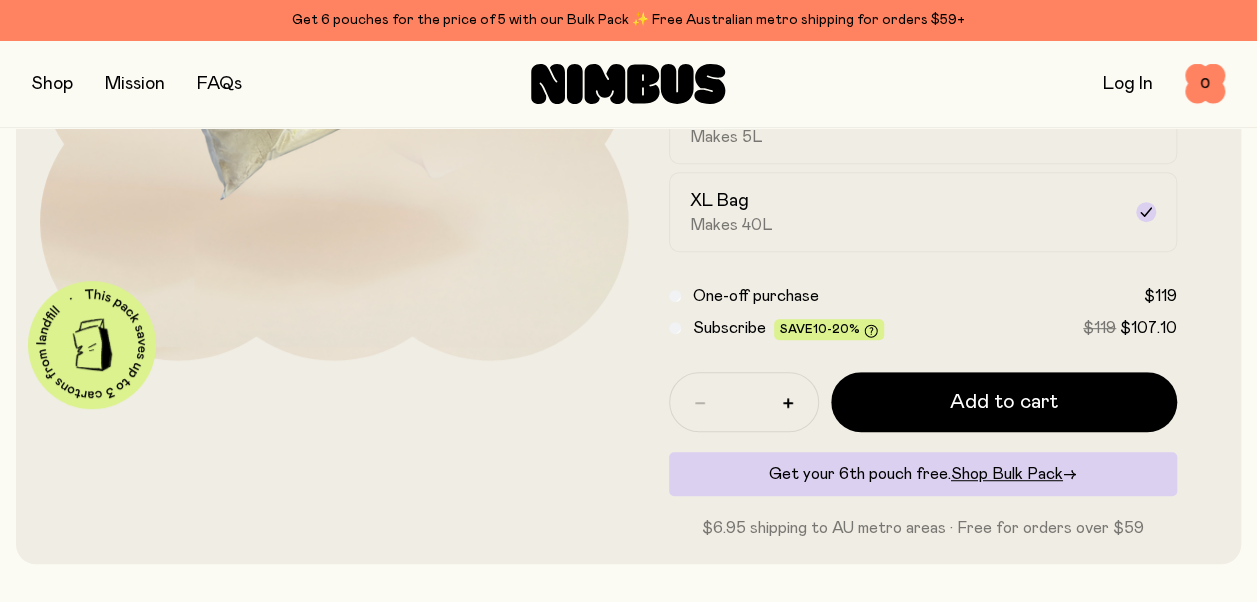 scroll, scrollTop: 400, scrollLeft: 0, axis: vertical 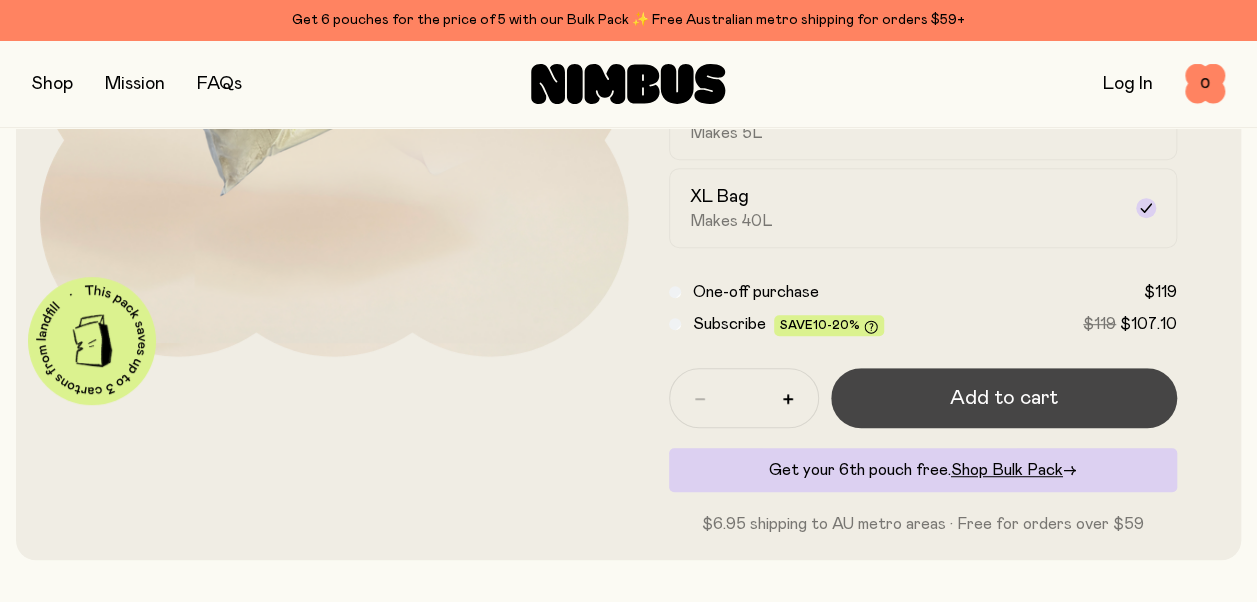 click on "Add to cart" at bounding box center [1004, 398] 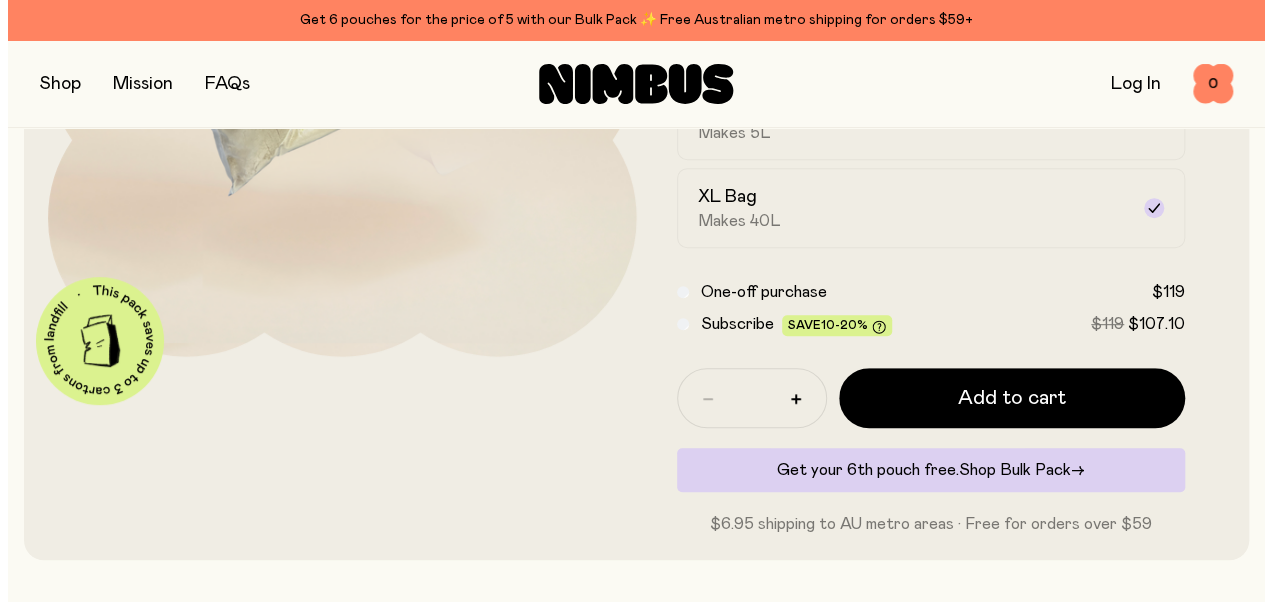 scroll, scrollTop: 0, scrollLeft: 0, axis: both 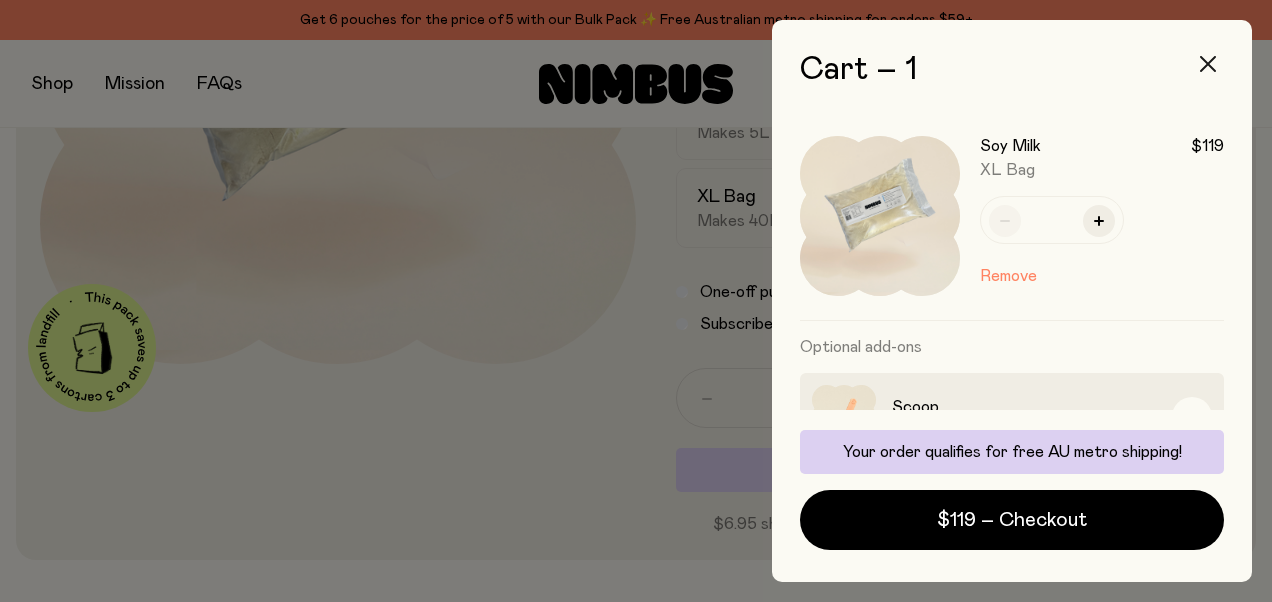click 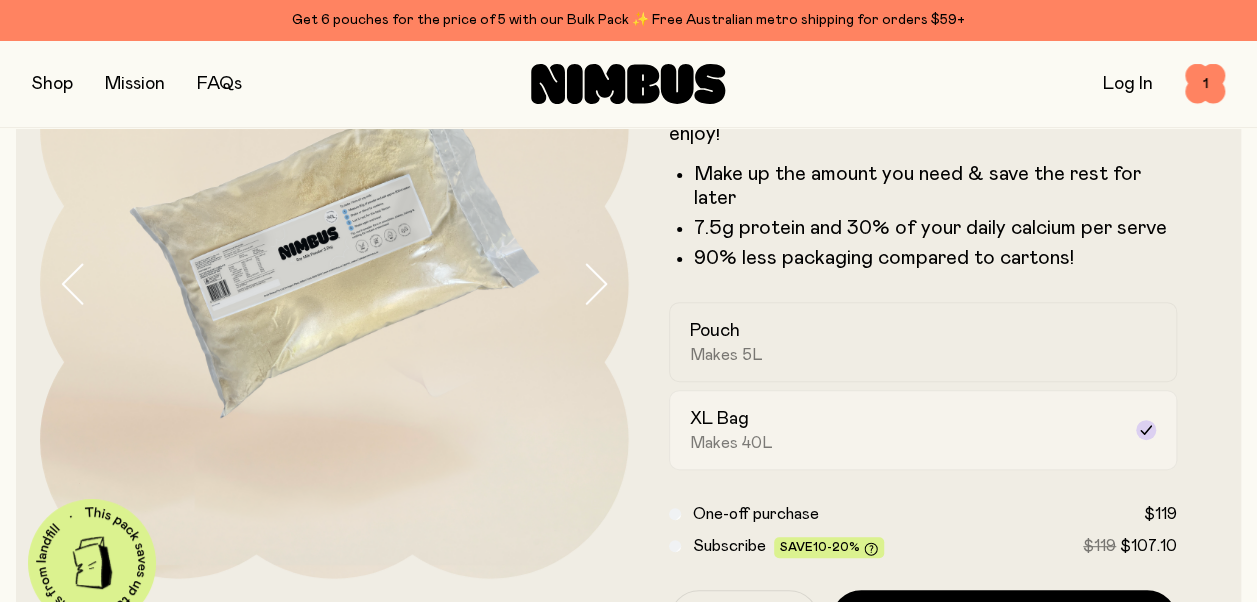 scroll, scrollTop: 300, scrollLeft: 0, axis: vertical 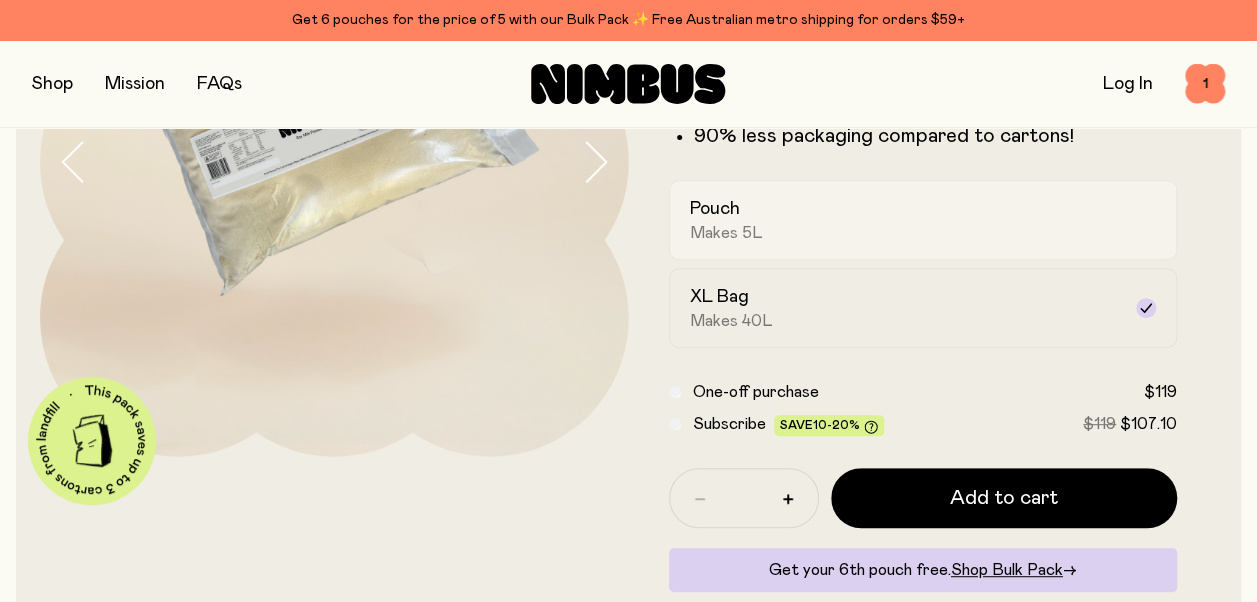 click on "Makes 5L" at bounding box center (726, 233) 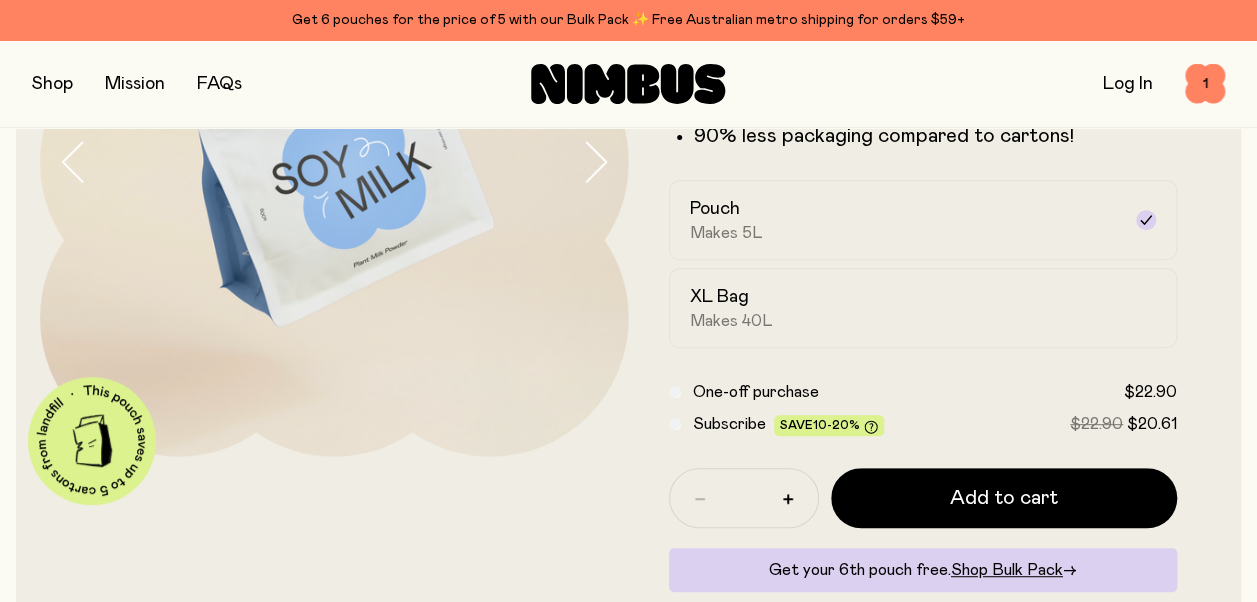 scroll, scrollTop: 500, scrollLeft: 0, axis: vertical 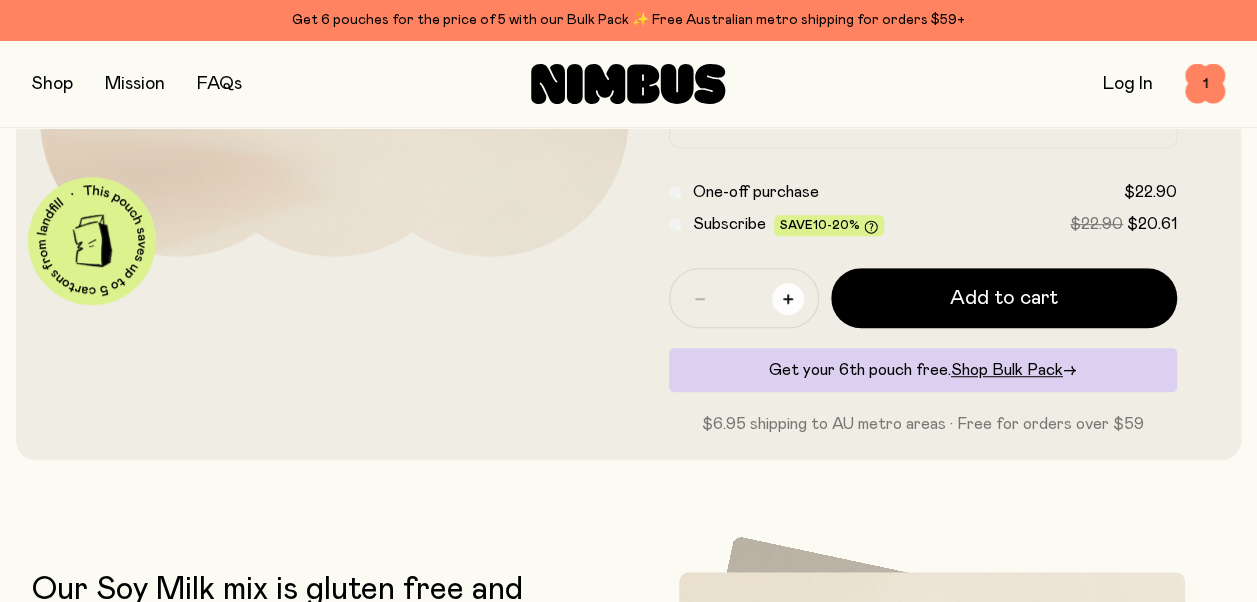 click 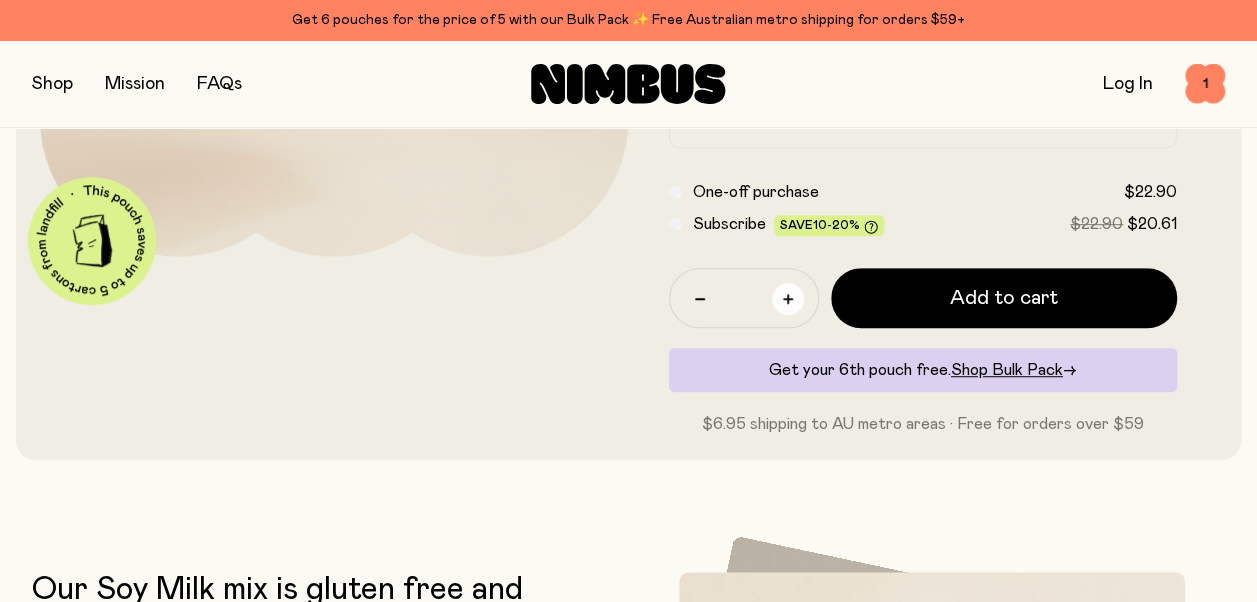 click 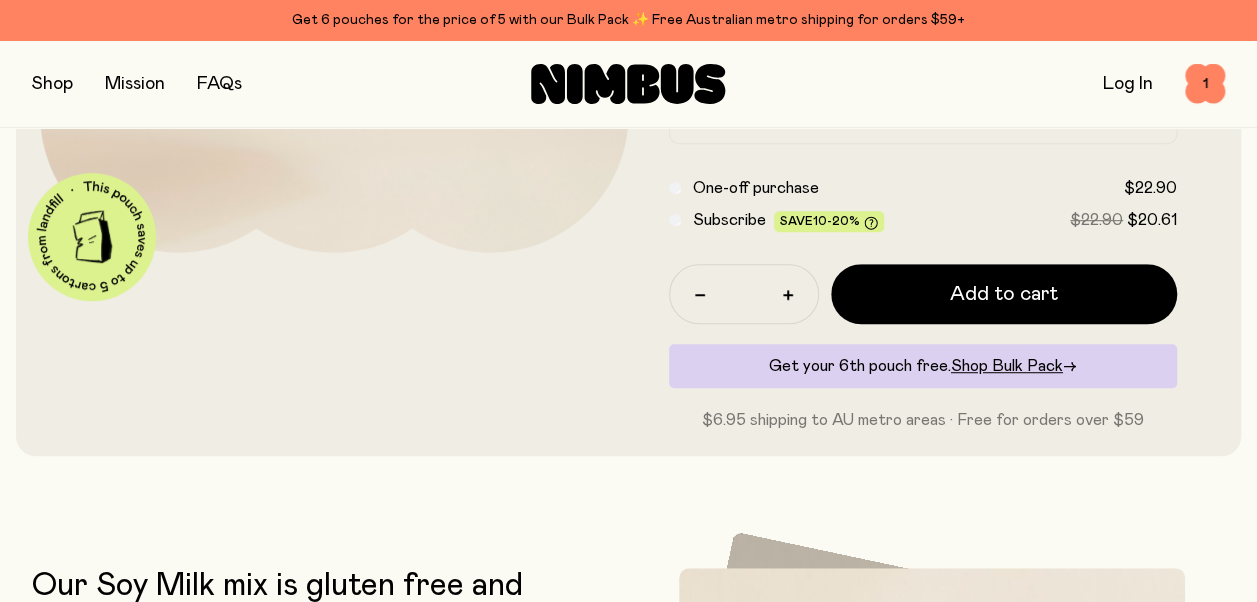 scroll, scrollTop: 500, scrollLeft: 0, axis: vertical 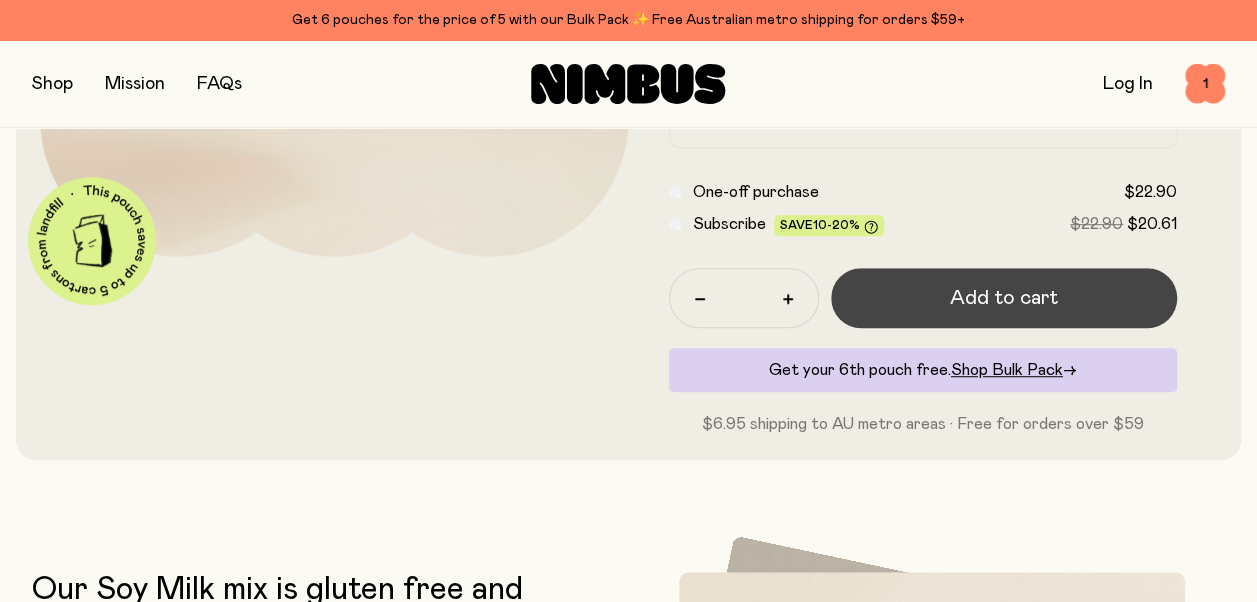 click on "Add to cart" at bounding box center [1004, 298] 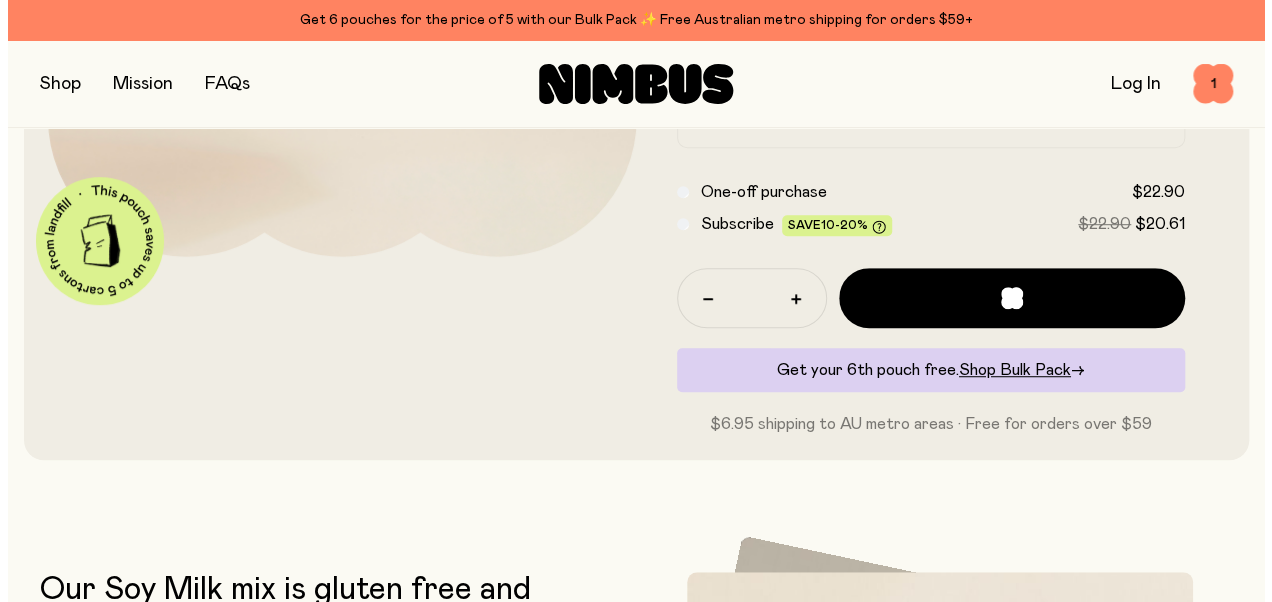 scroll, scrollTop: 0, scrollLeft: 0, axis: both 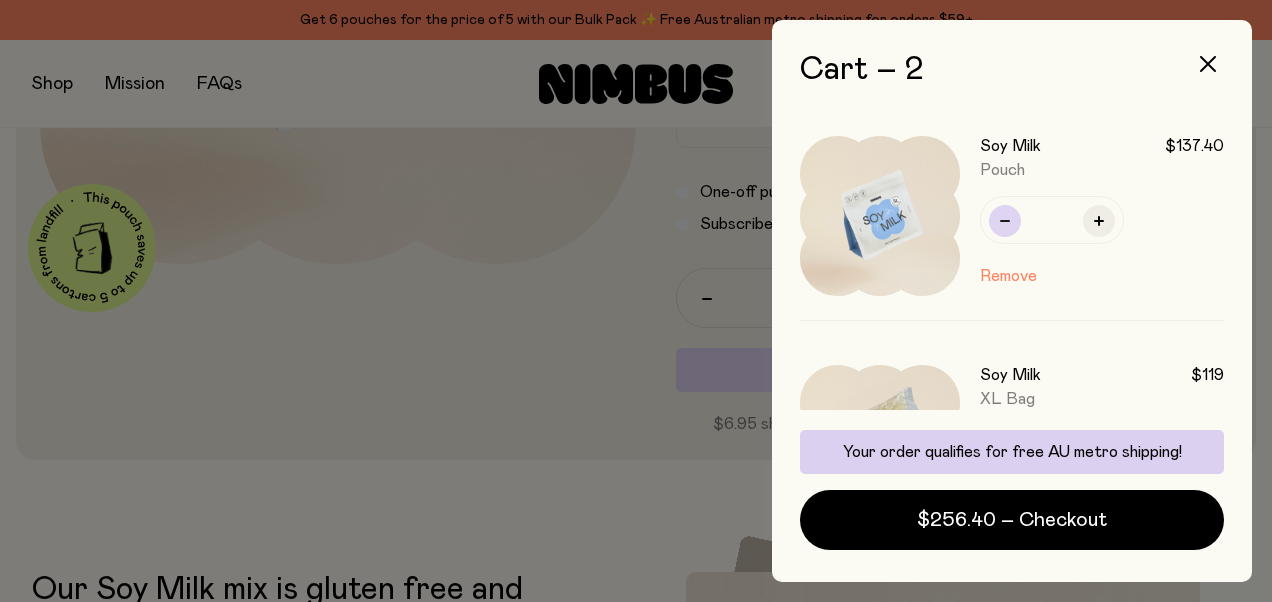 click 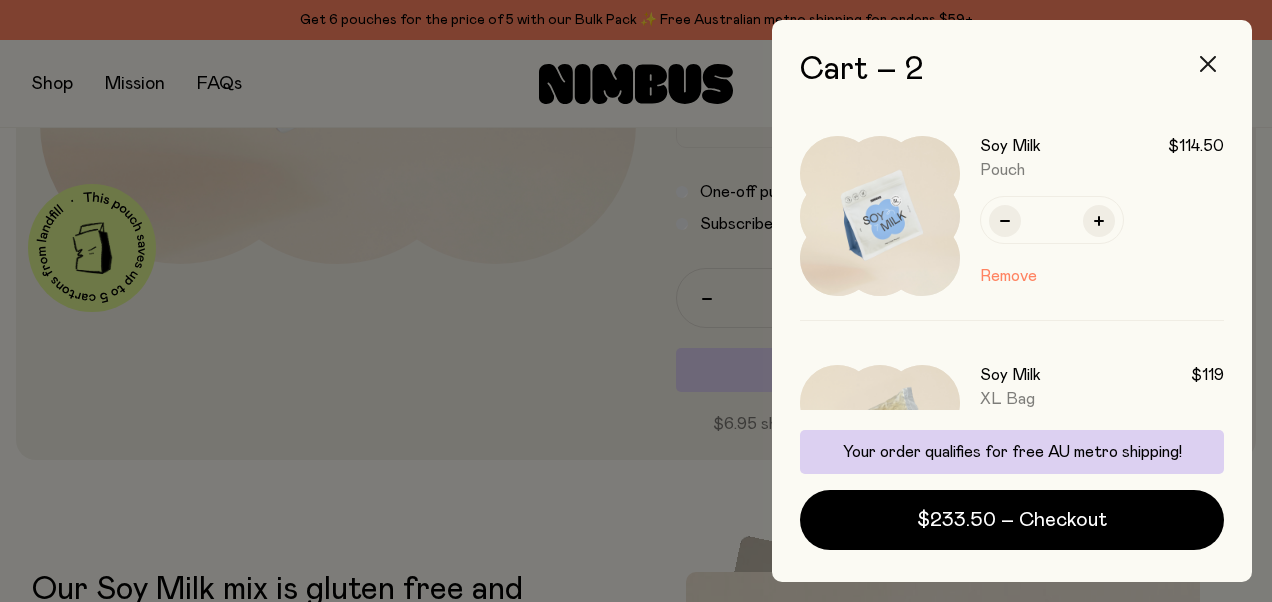 click 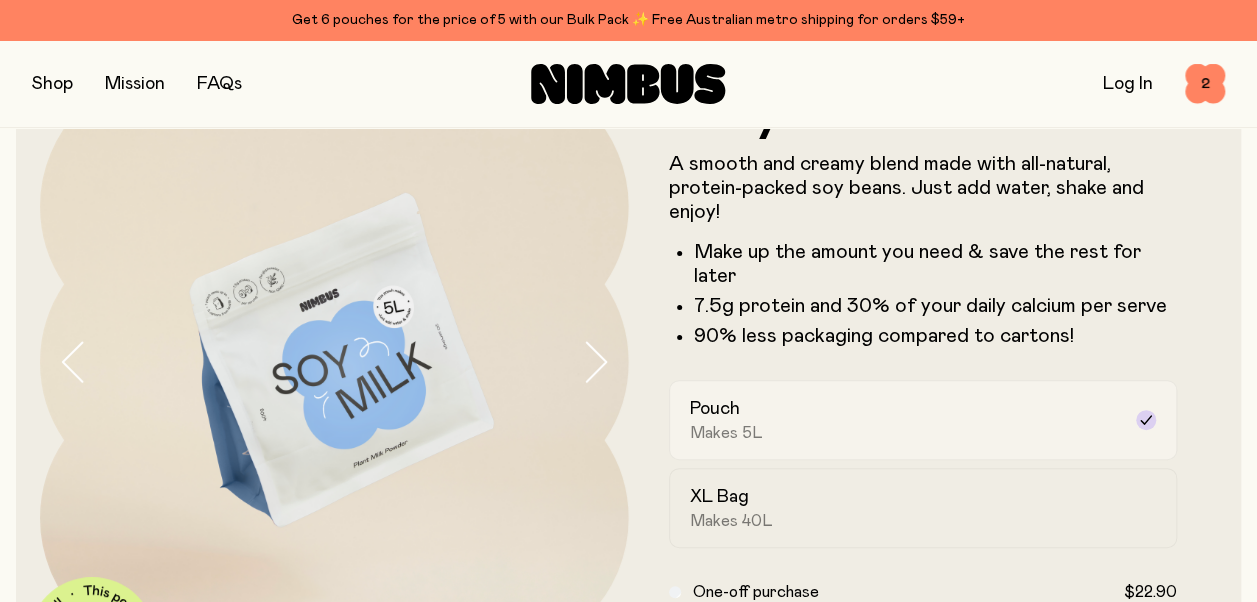 scroll, scrollTop: 200, scrollLeft: 0, axis: vertical 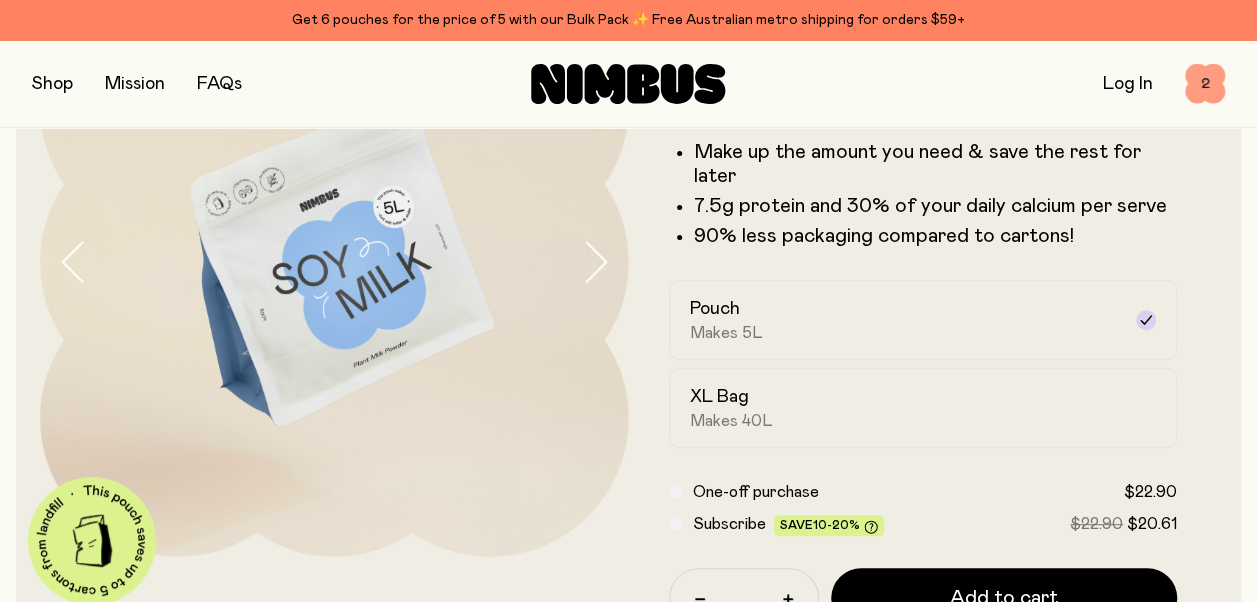 click on "2" at bounding box center (1205, 84) 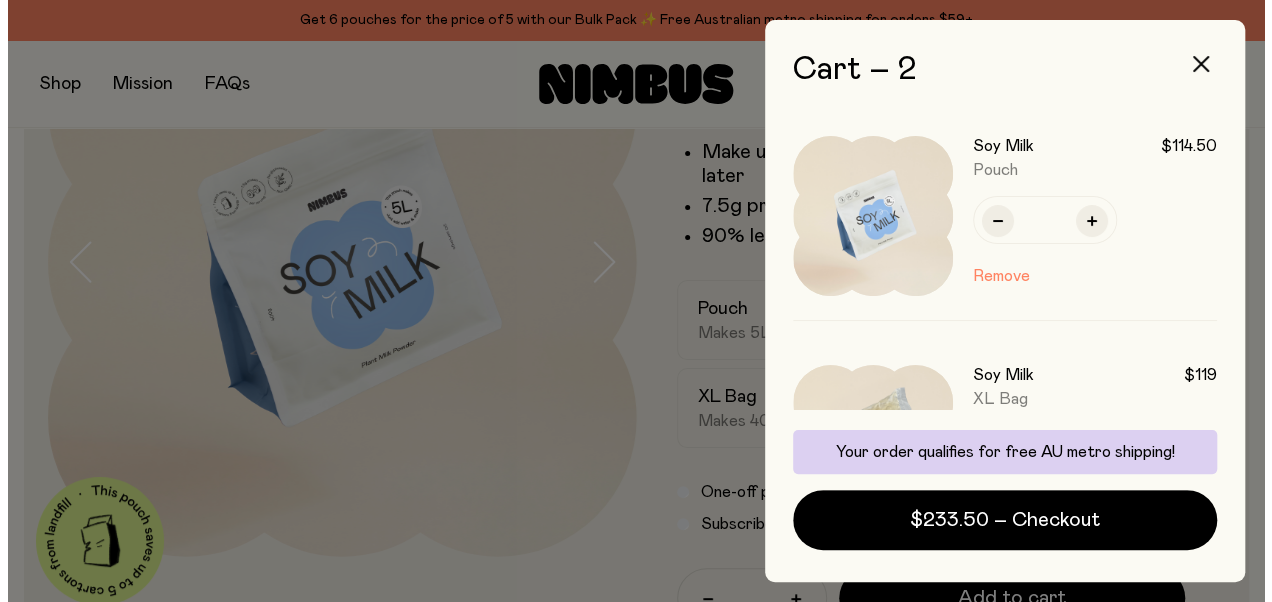 scroll, scrollTop: 0, scrollLeft: 0, axis: both 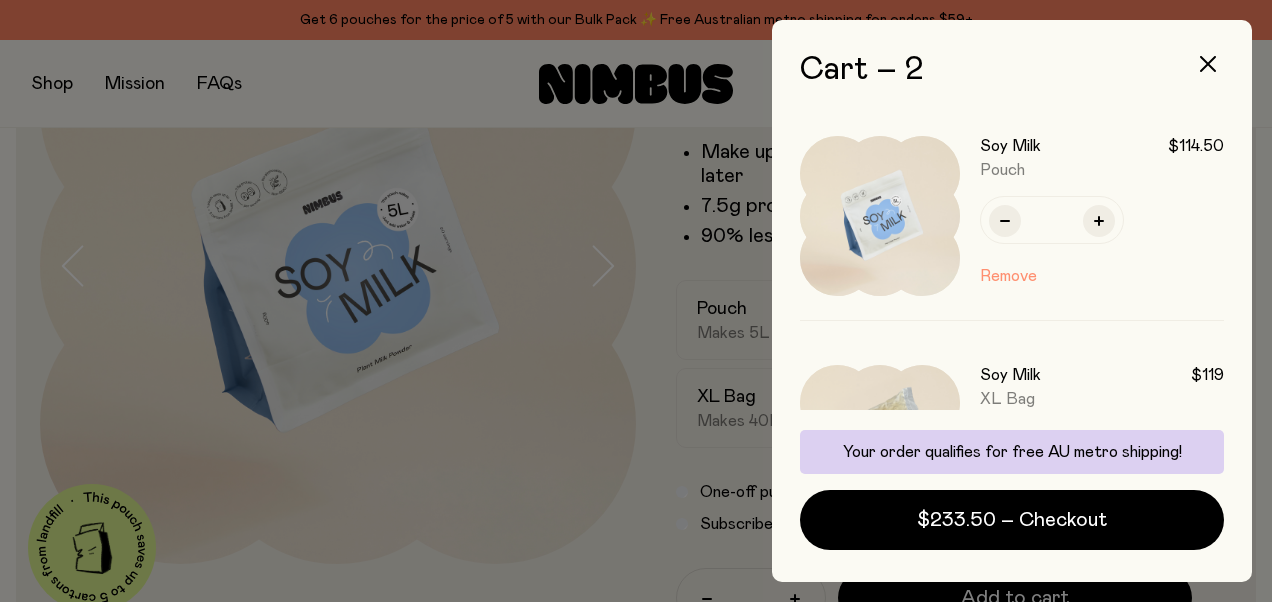 click on "Remove" at bounding box center (1008, 276) 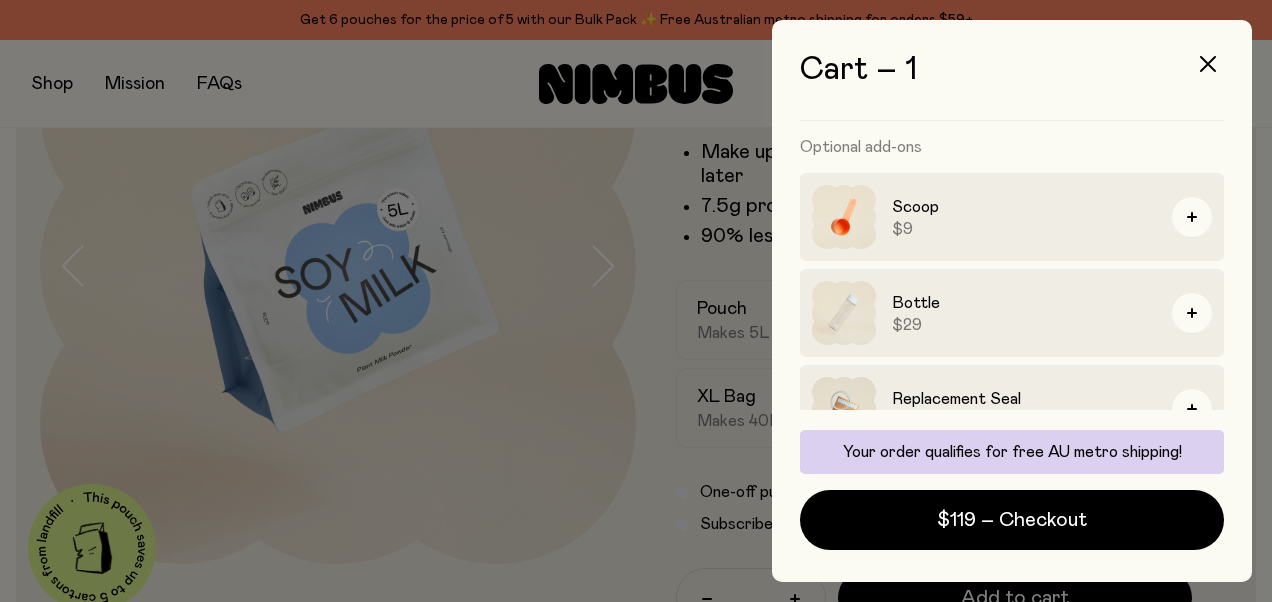 scroll, scrollTop: 242, scrollLeft: 0, axis: vertical 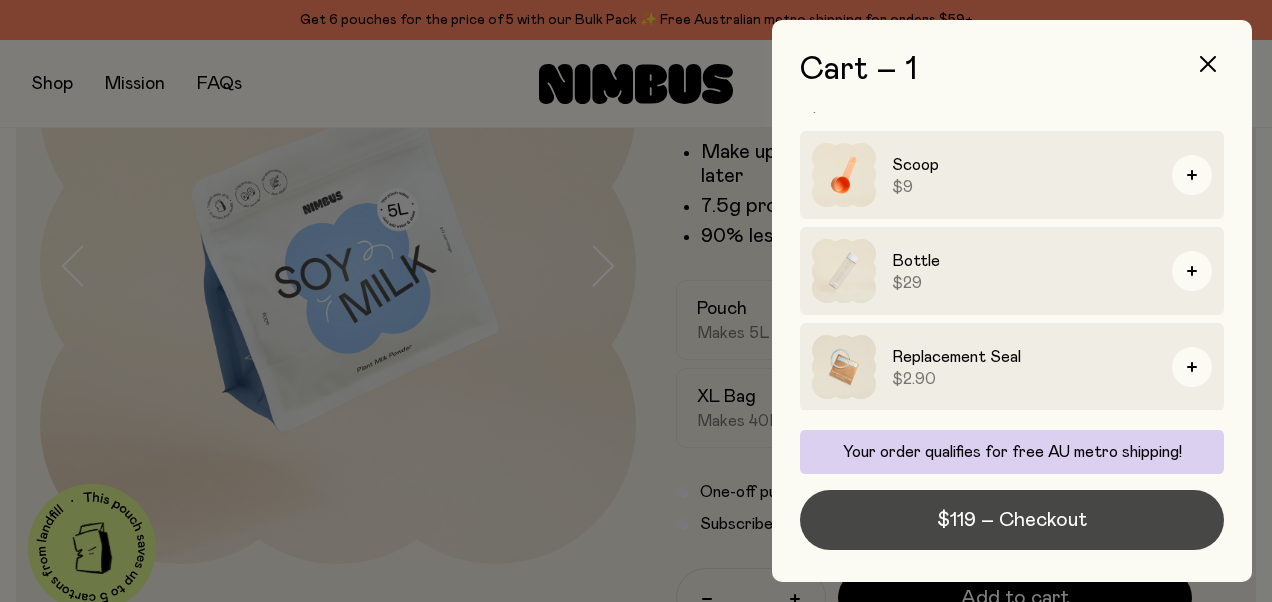 click on "$119 – Checkout" at bounding box center (1012, 520) 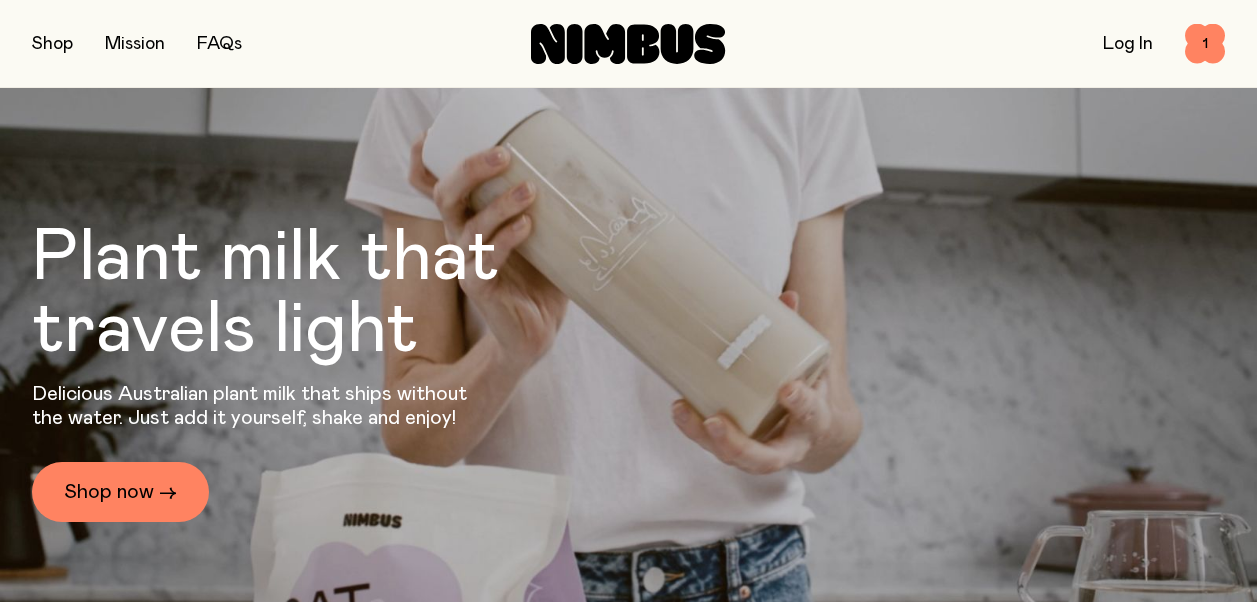 scroll, scrollTop: 0, scrollLeft: 0, axis: both 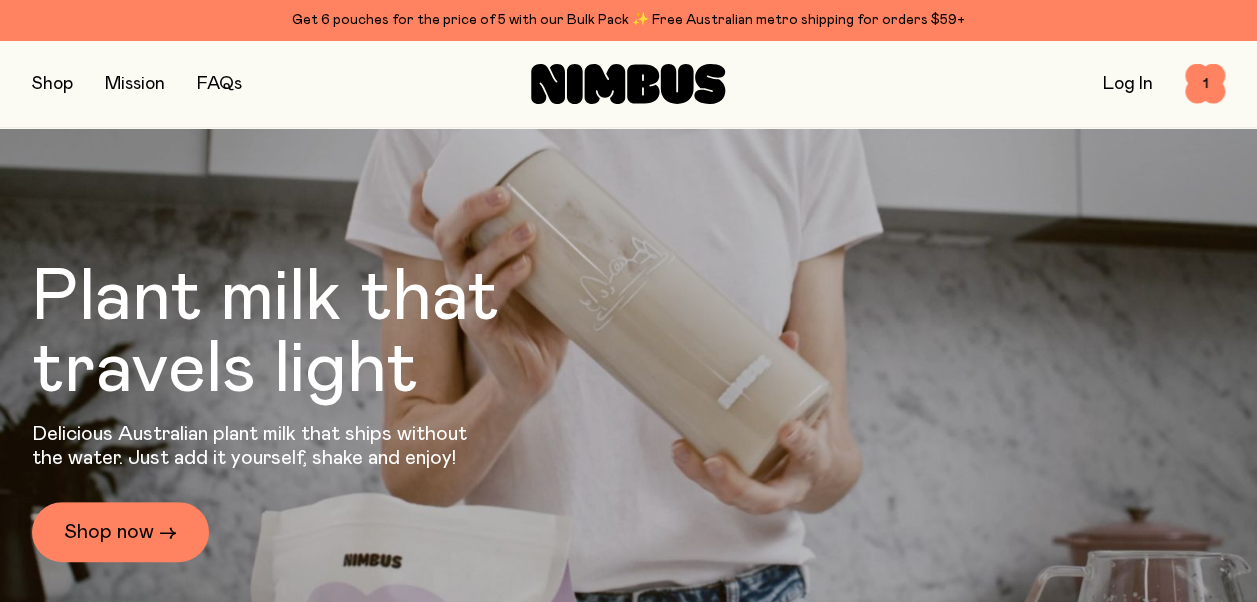 click at bounding box center (52, 84) 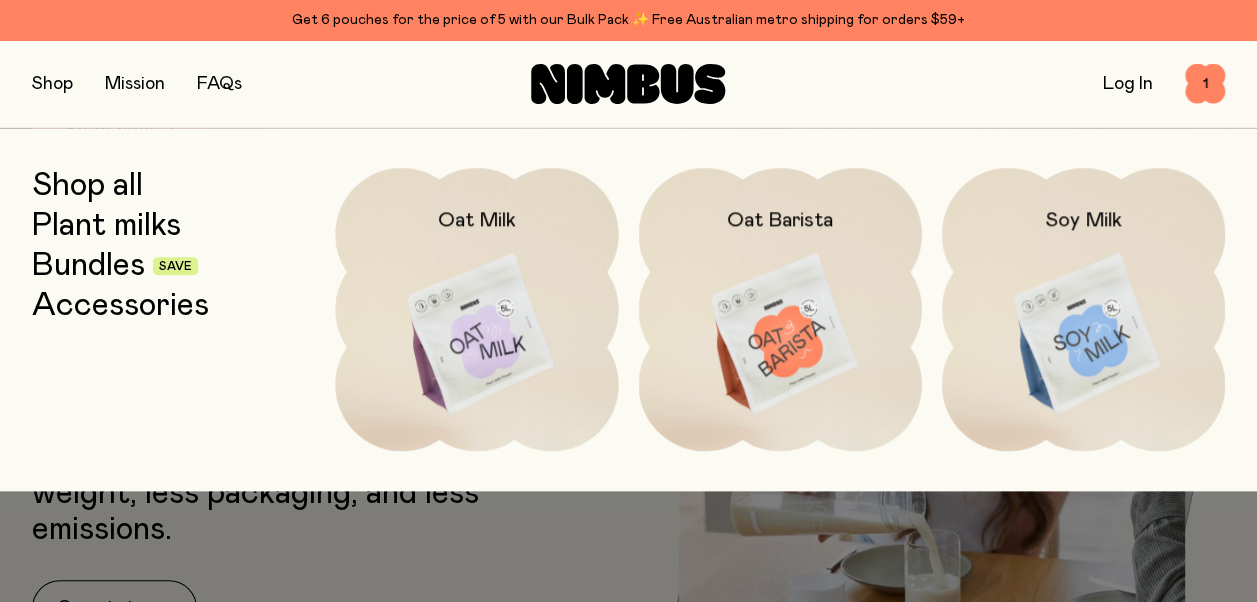 scroll, scrollTop: 600, scrollLeft: 0, axis: vertical 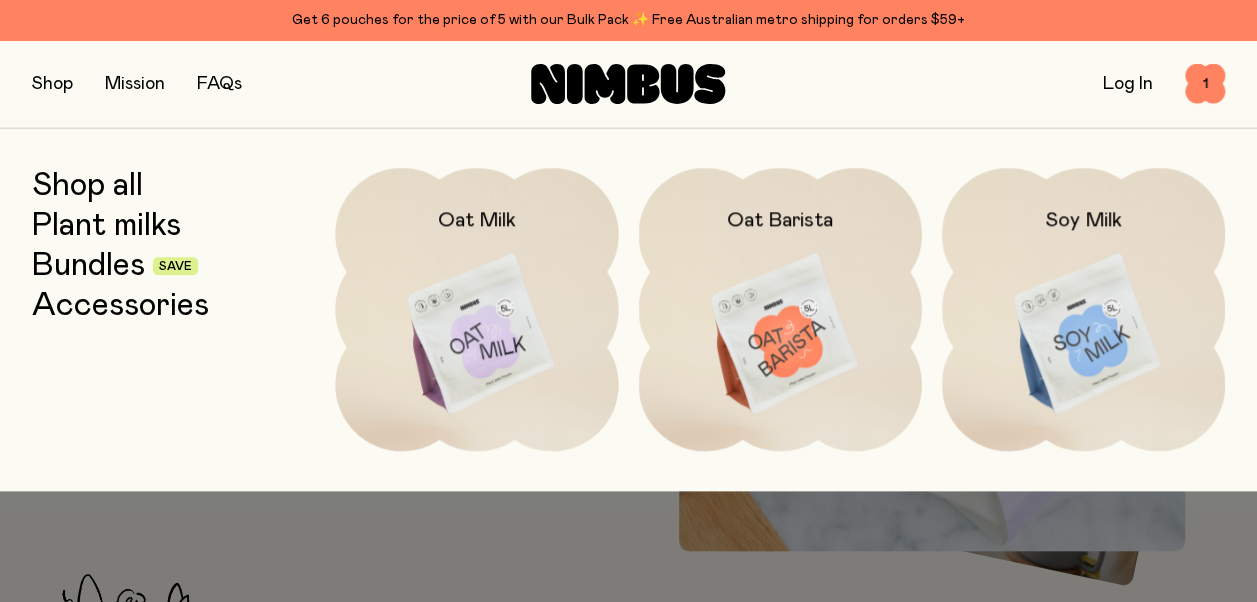 click on "Accessories" at bounding box center (120, 306) 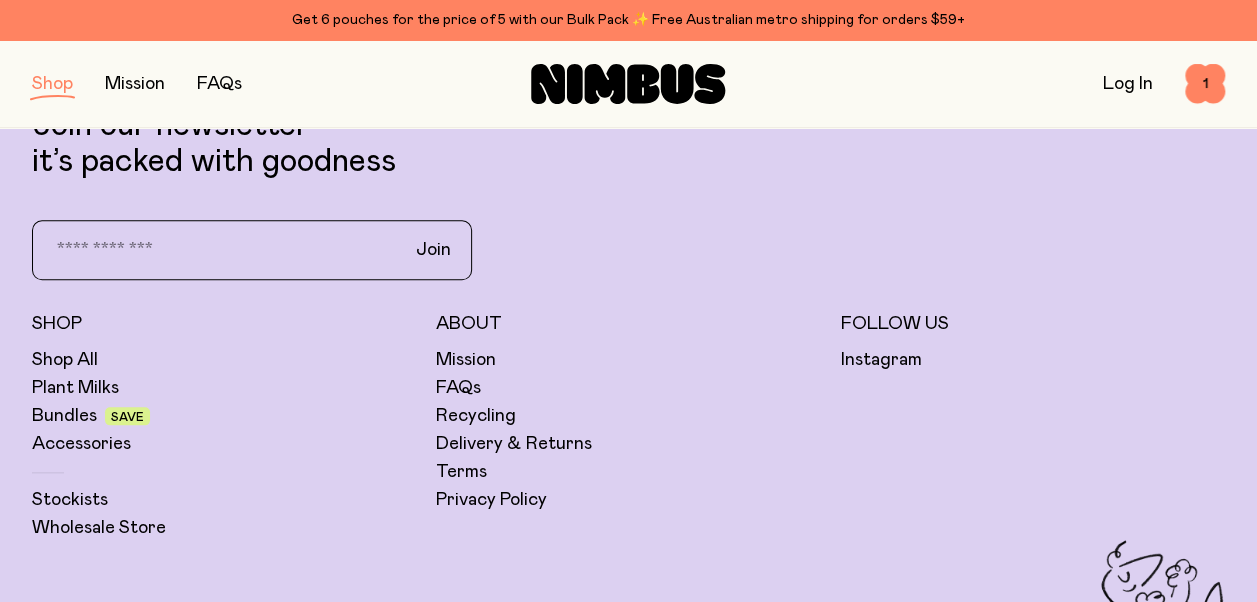 scroll, scrollTop: 900, scrollLeft: 0, axis: vertical 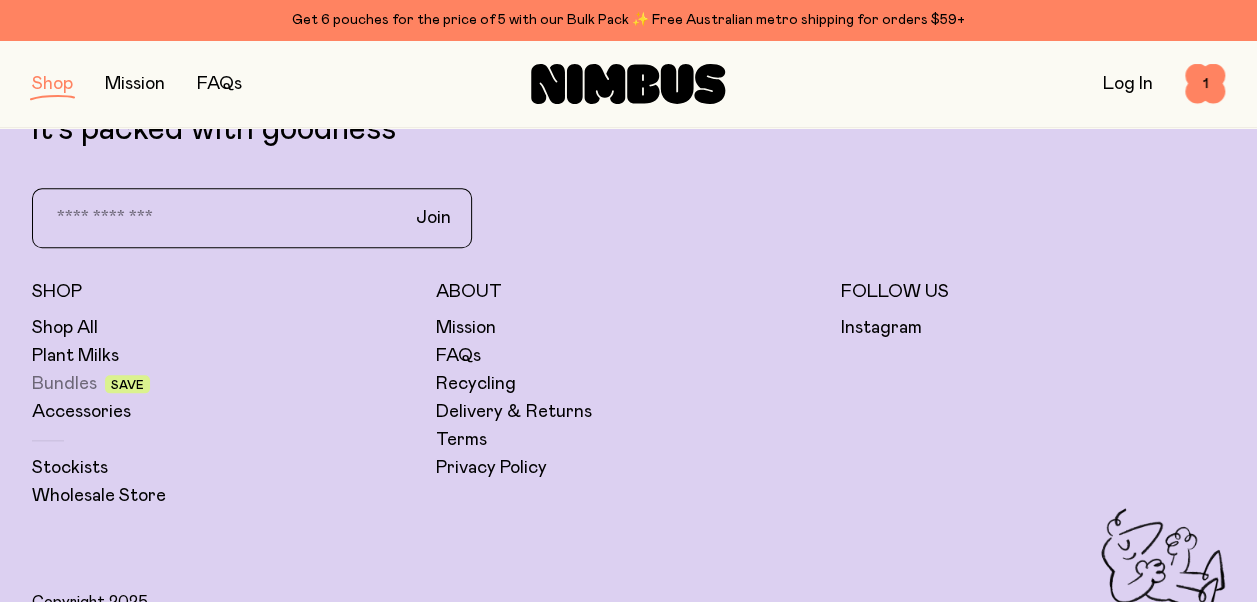 click on "Bundles" at bounding box center [64, 384] 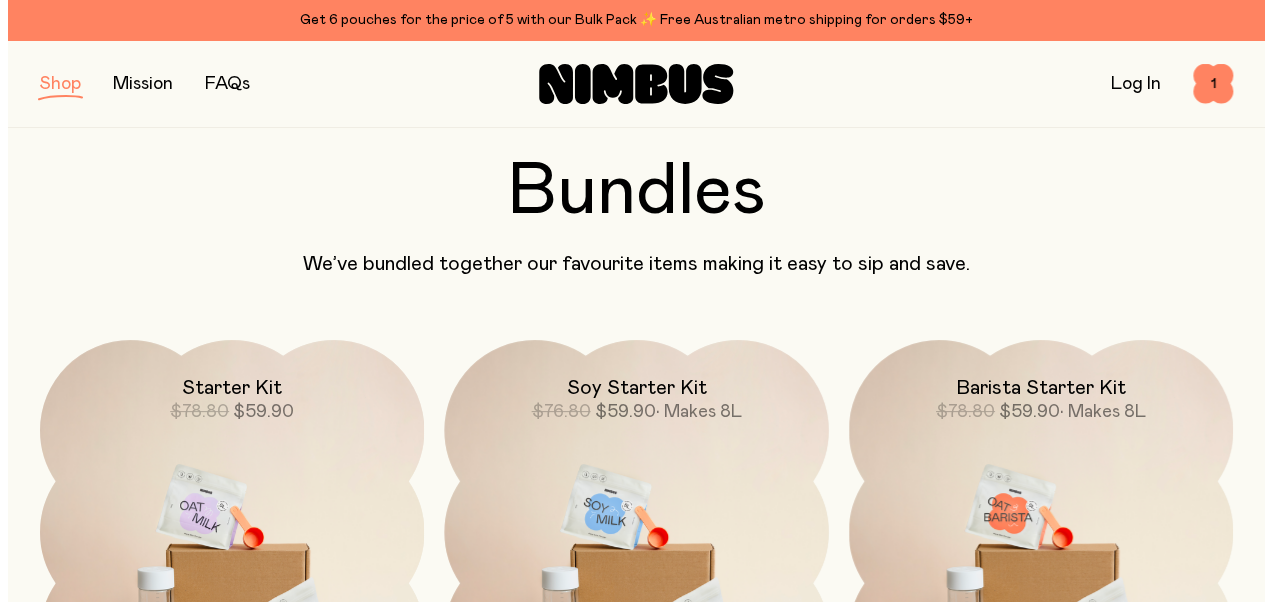 scroll, scrollTop: 0, scrollLeft: 0, axis: both 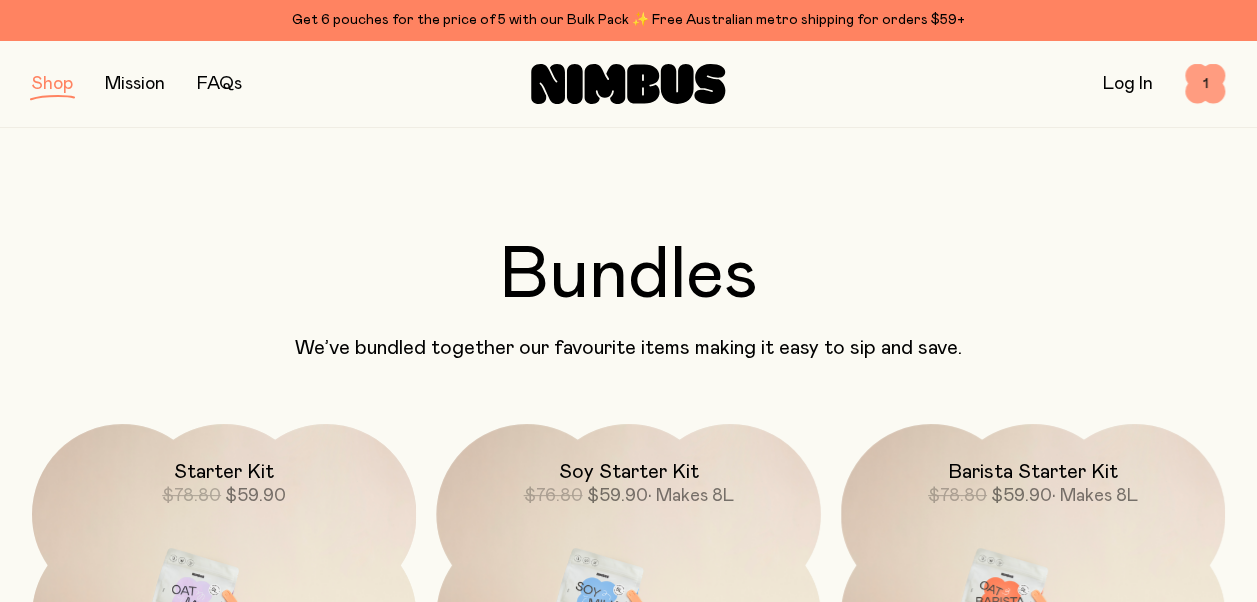 click on "1" at bounding box center (1205, 84) 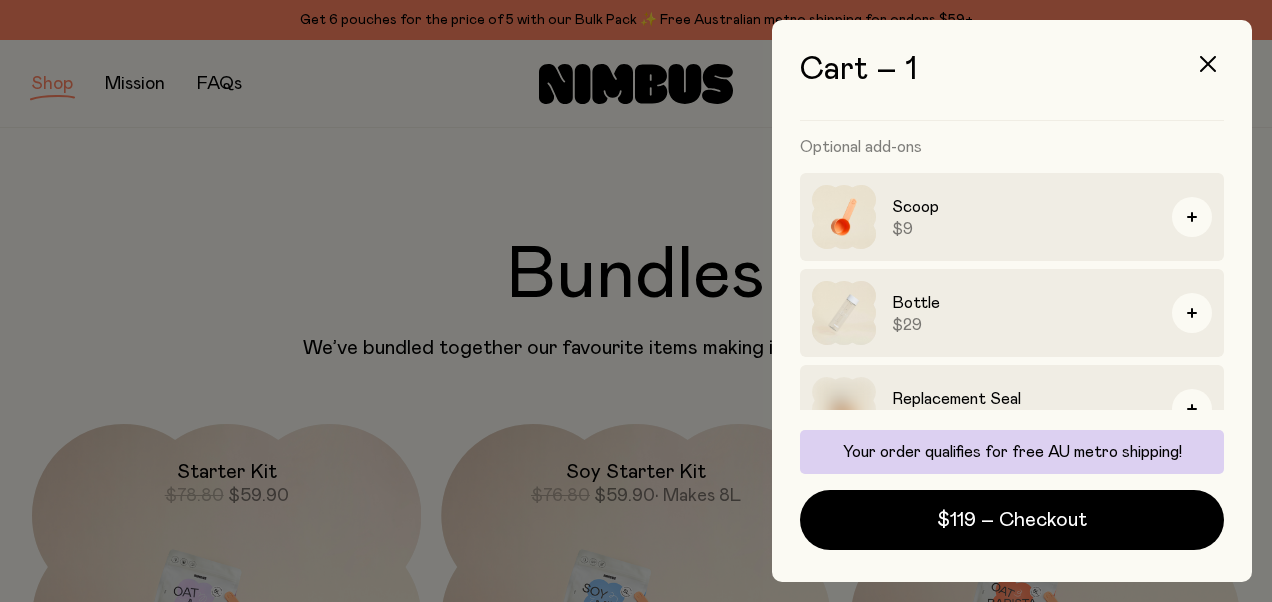 scroll, scrollTop: 242, scrollLeft: 0, axis: vertical 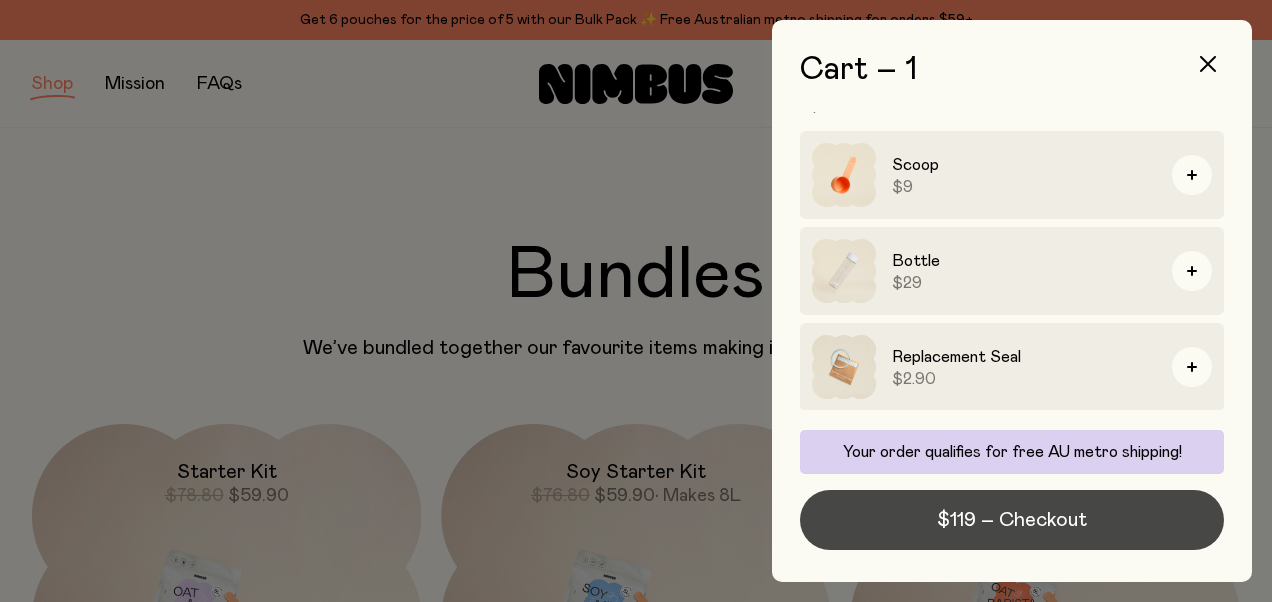 click on "$119 – Checkout" at bounding box center (1012, 520) 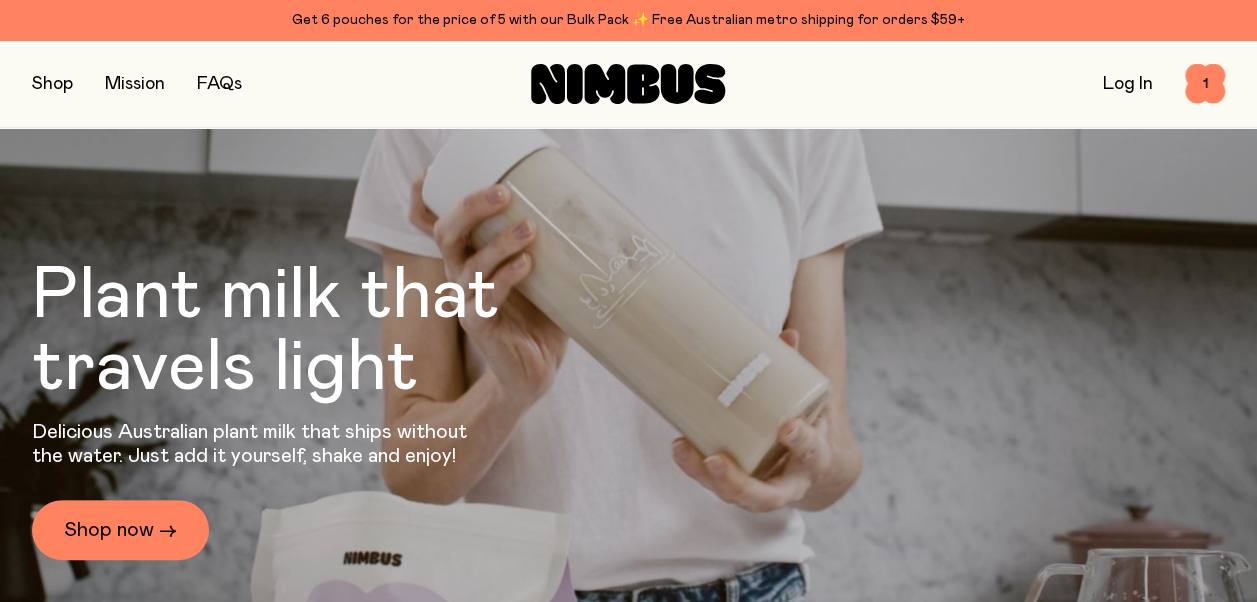 scroll, scrollTop: 0, scrollLeft: 0, axis: both 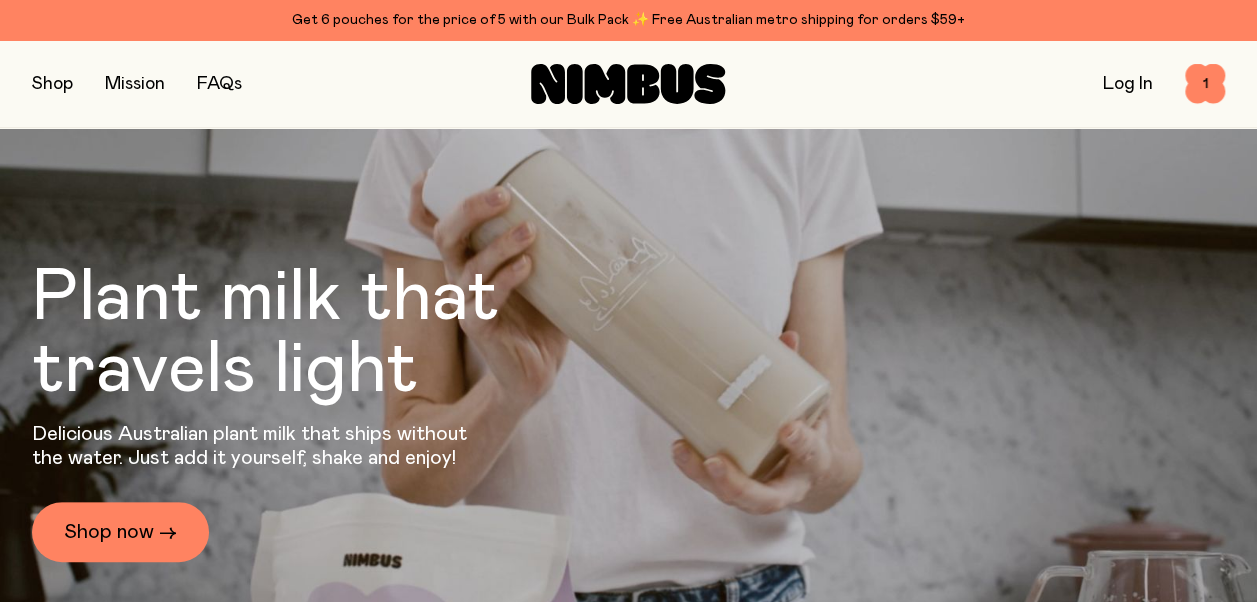 click at bounding box center [52, 84] 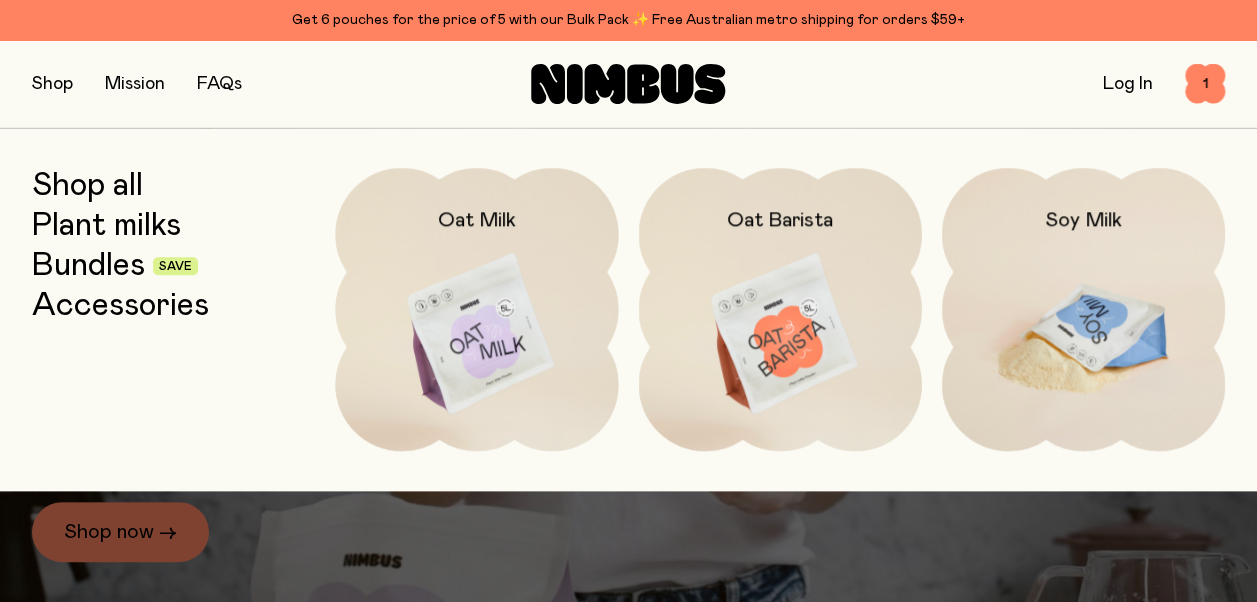 click at bounding box center (1083, 334) 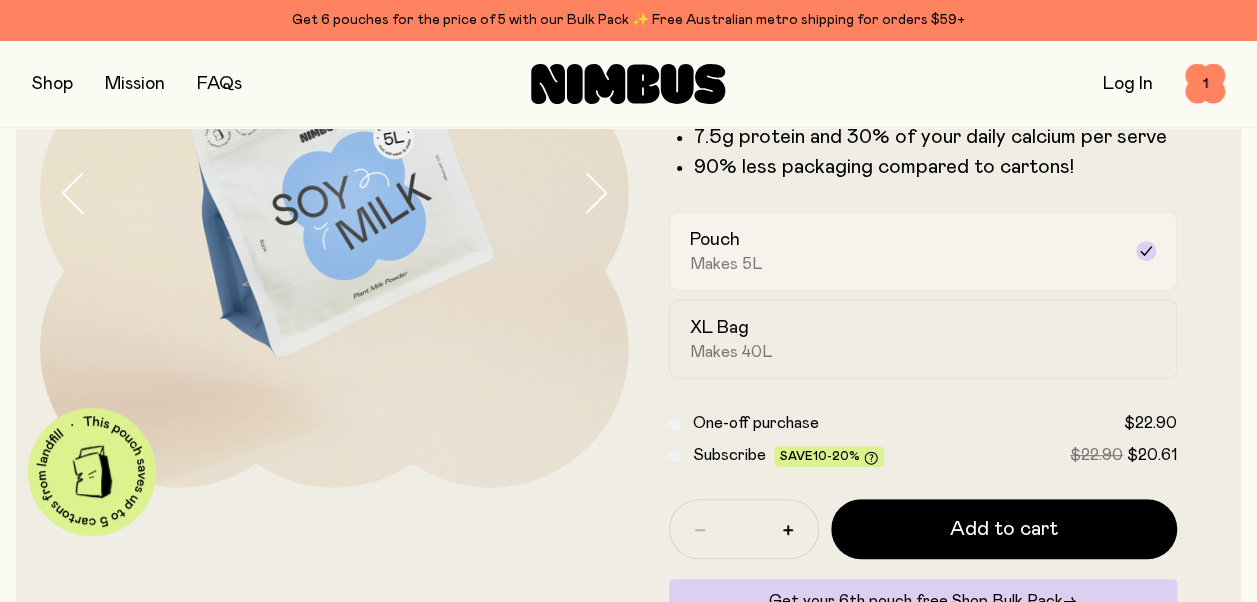 scroll, scrollTop: 200, scrollLeft: 0, axis: vertical 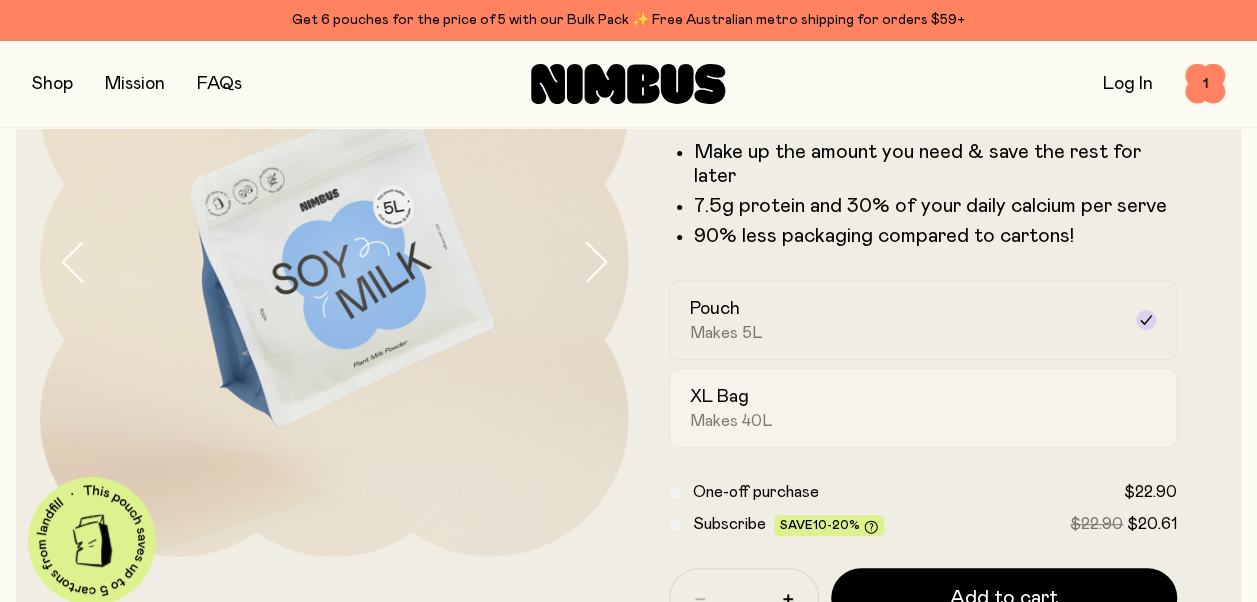 click on "XL Bag Makes 40L" at bounding box center (905, 408) 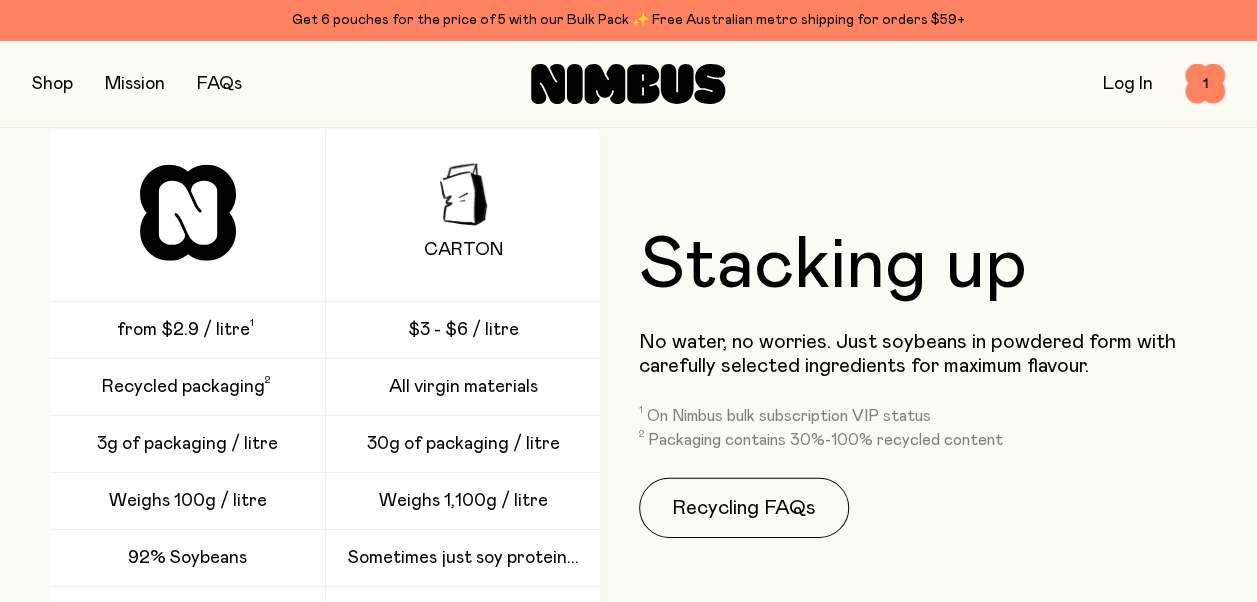 scroll, scrollTop: 2900, scrollLeft: 0, axis: vertical 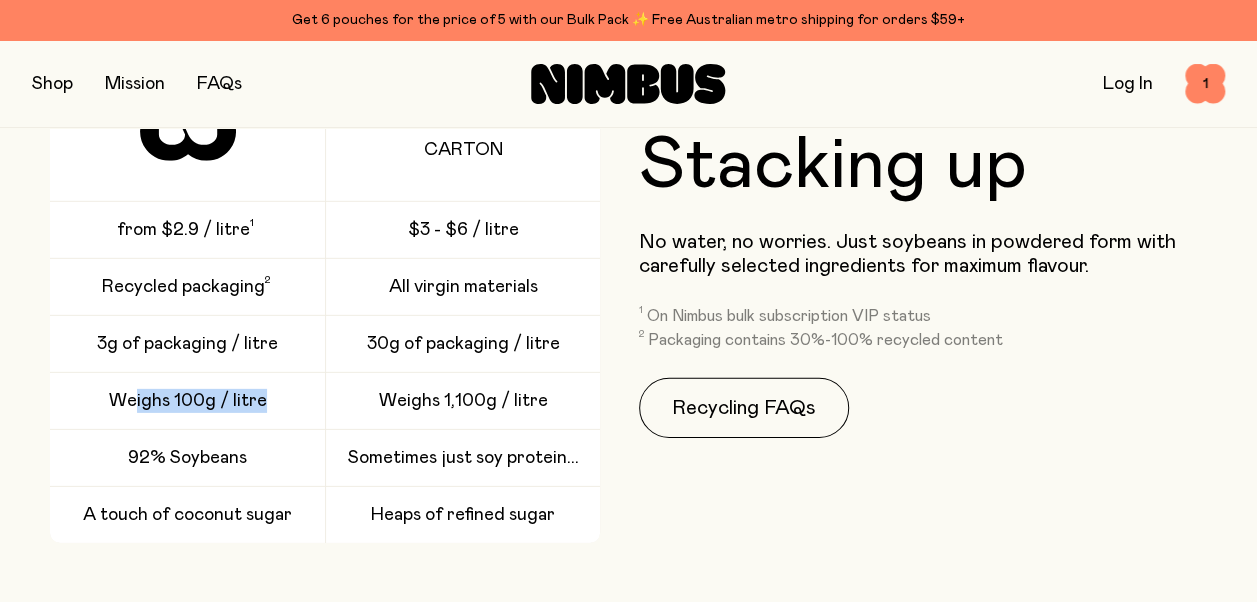 drag, startPoint x: 138, startPoint y: 403, endPoint x: 269, endPoint y: 393, distance: 131.38112 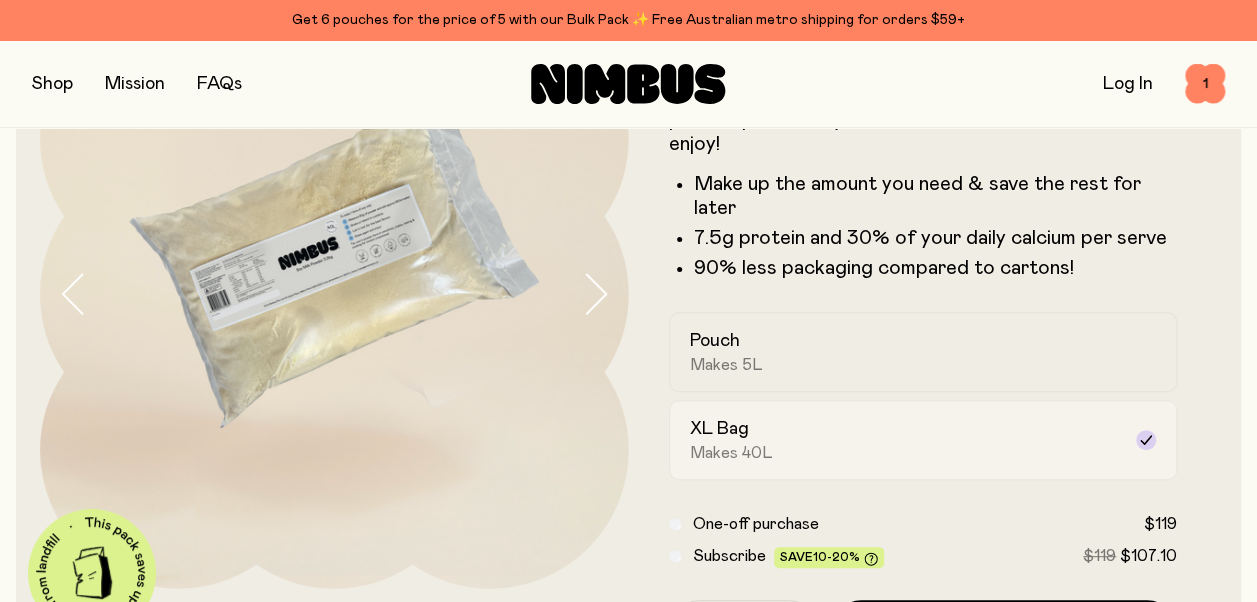 scroll, scrollTop: 200, scrollLeft: 0, axis: vertical 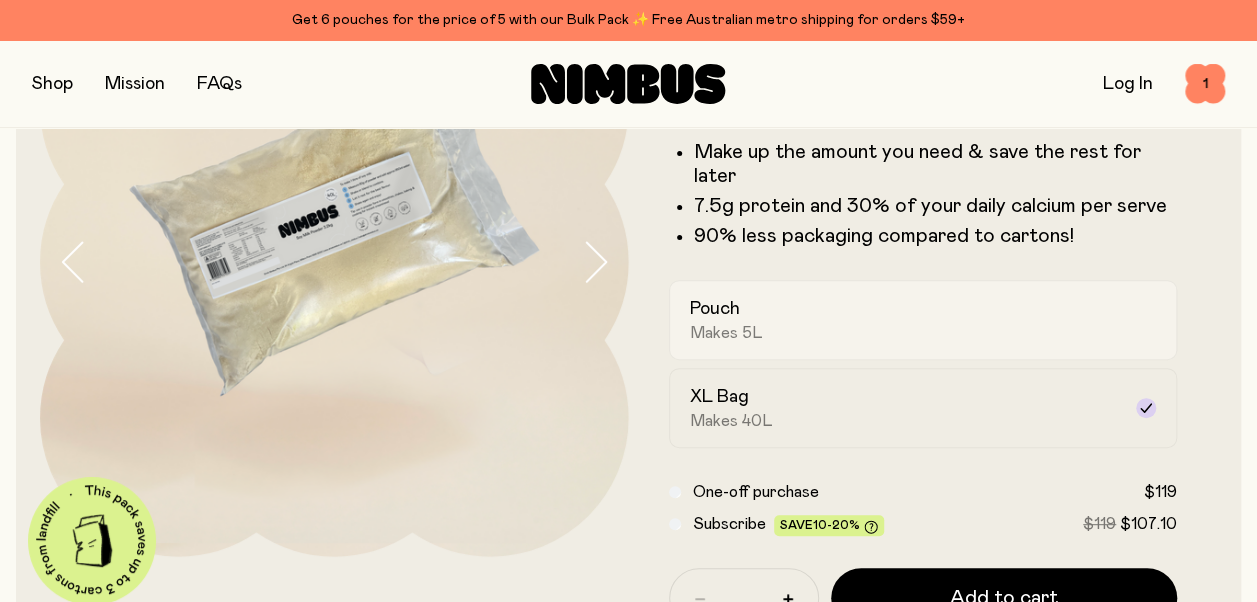 click on "Pouch Makes 5L" at bounding box center [905, 320] 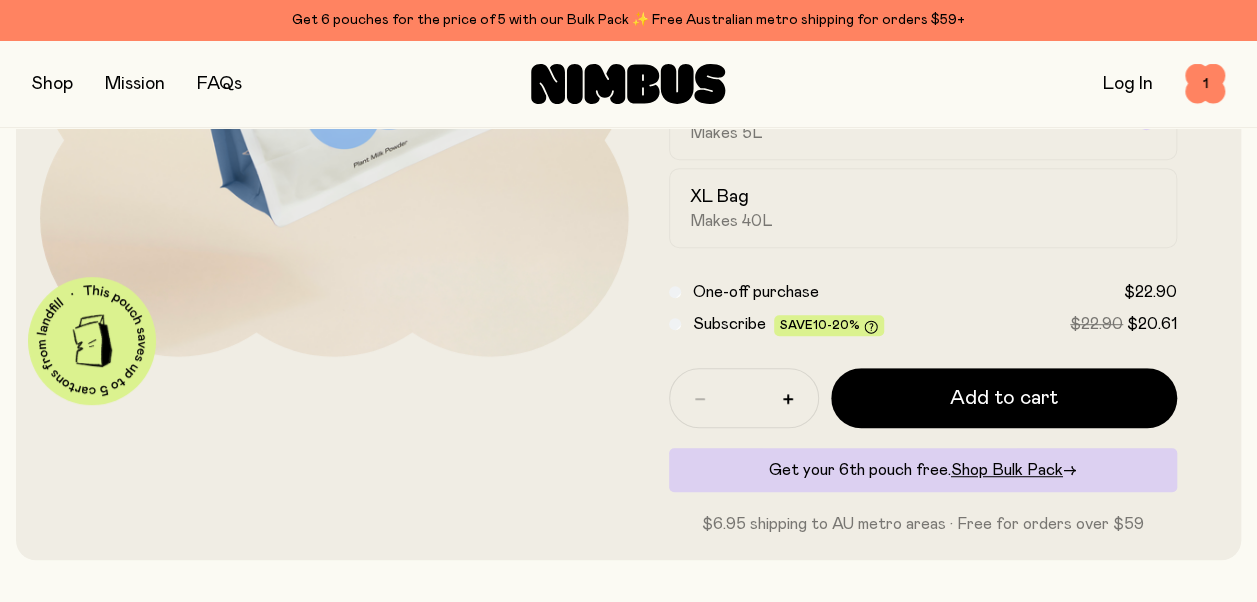 scroll, scrollTop: 300, scrollLeft: 0, axis: vertical 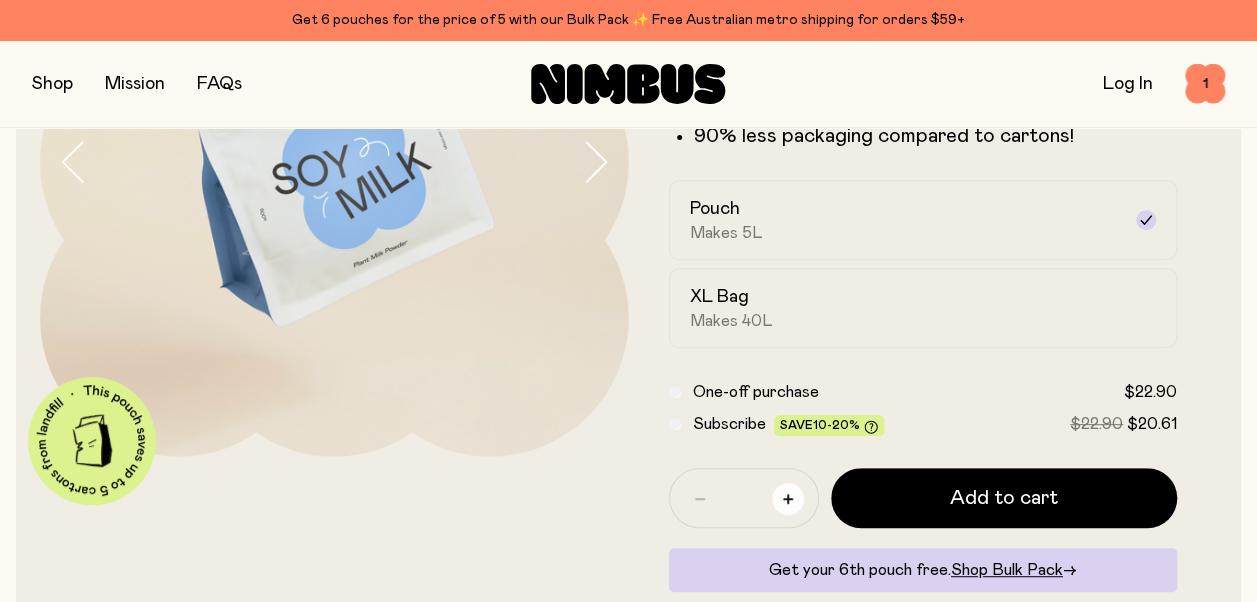 click at bounding box center [788, 499] 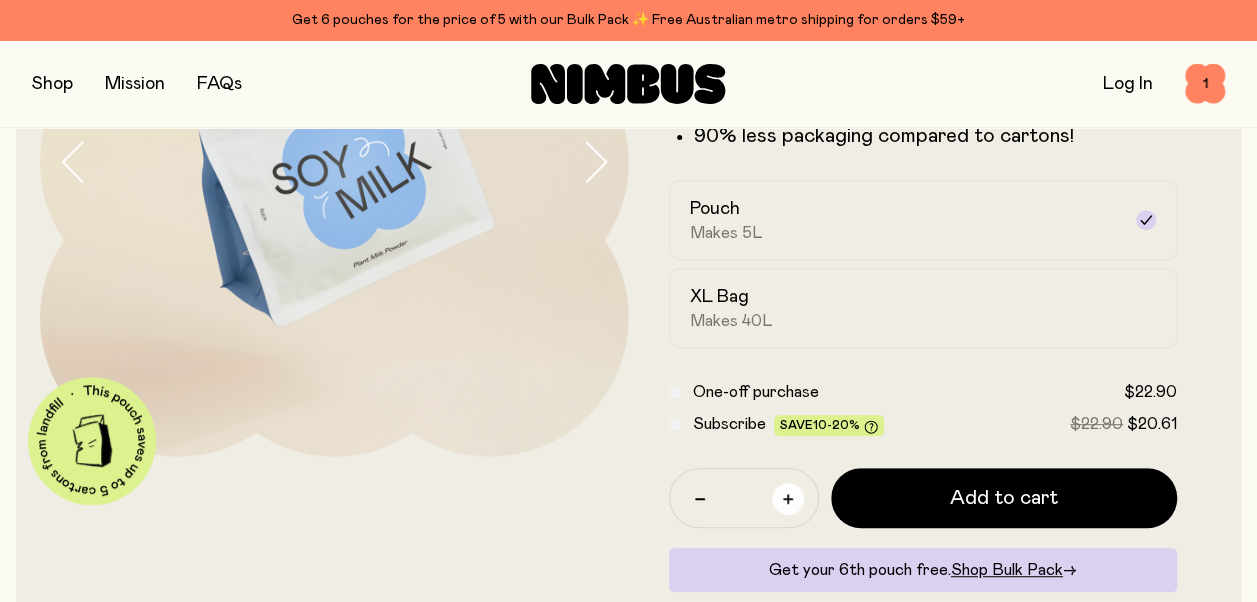 click at bounding box center (788, 499) 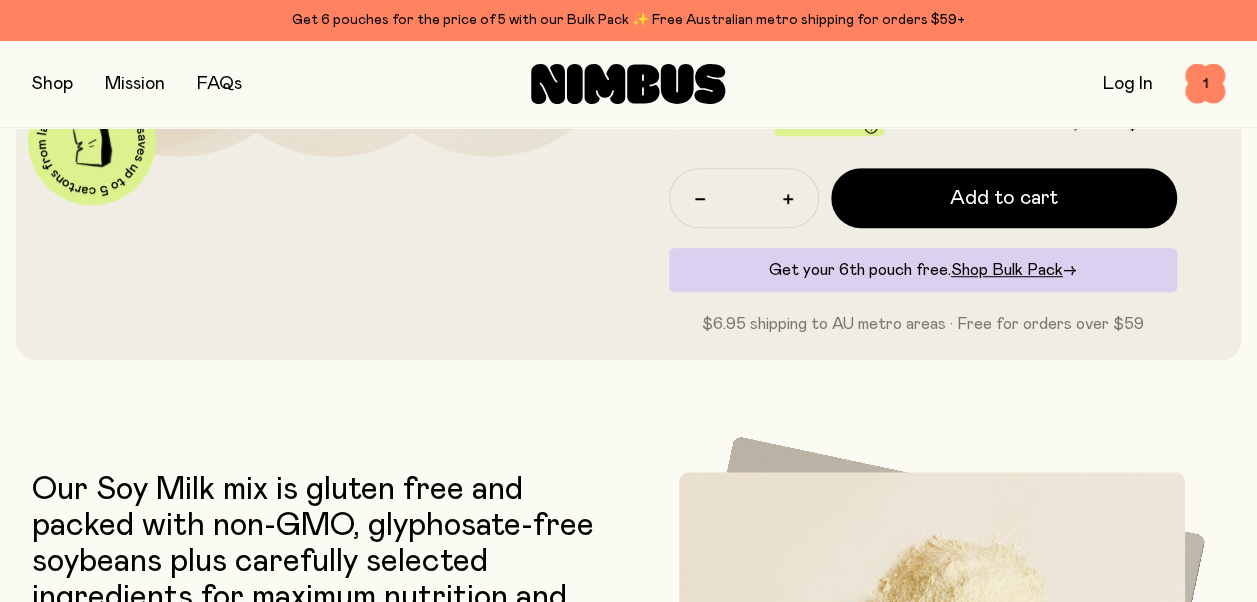 scroll, scrollTop: 400, scrollLeft: 0, axis: vertical 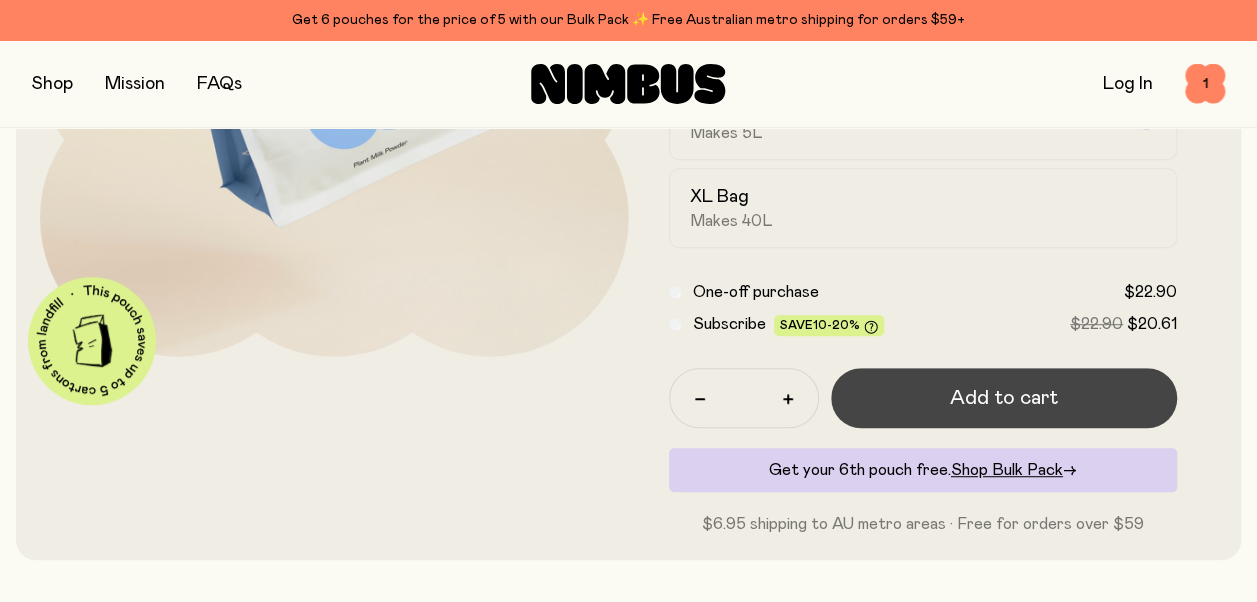 click on "Add to cart" at bounding box center [1004, 398] 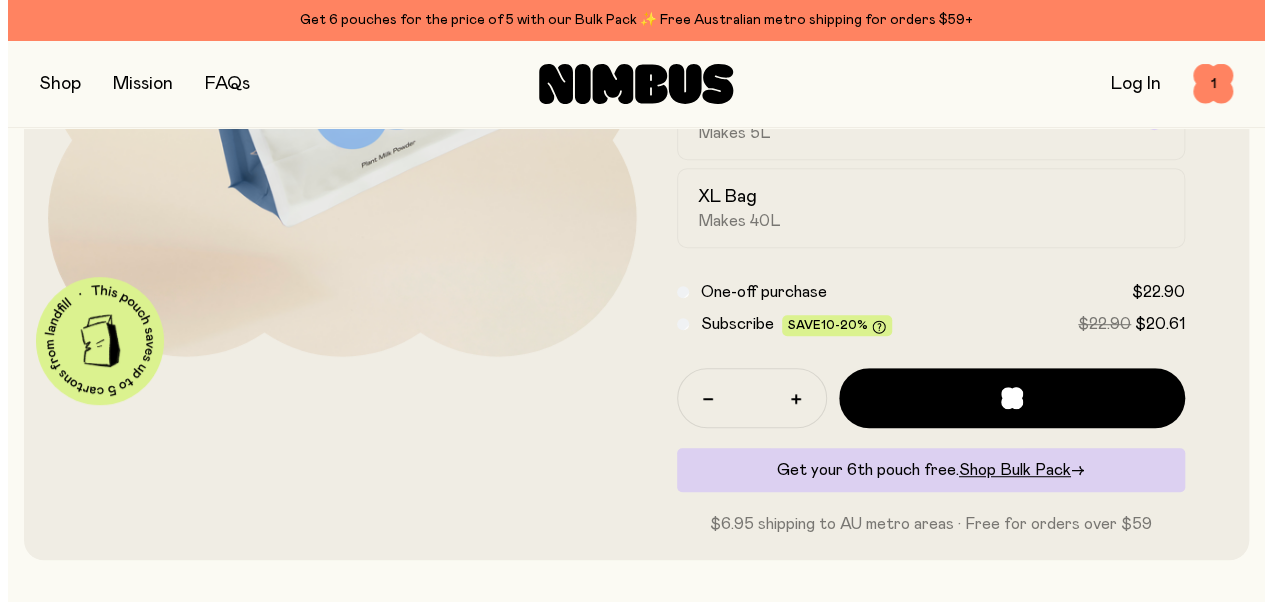 scroll, scrollTop: 0, scrollLeft: 0, axis: both 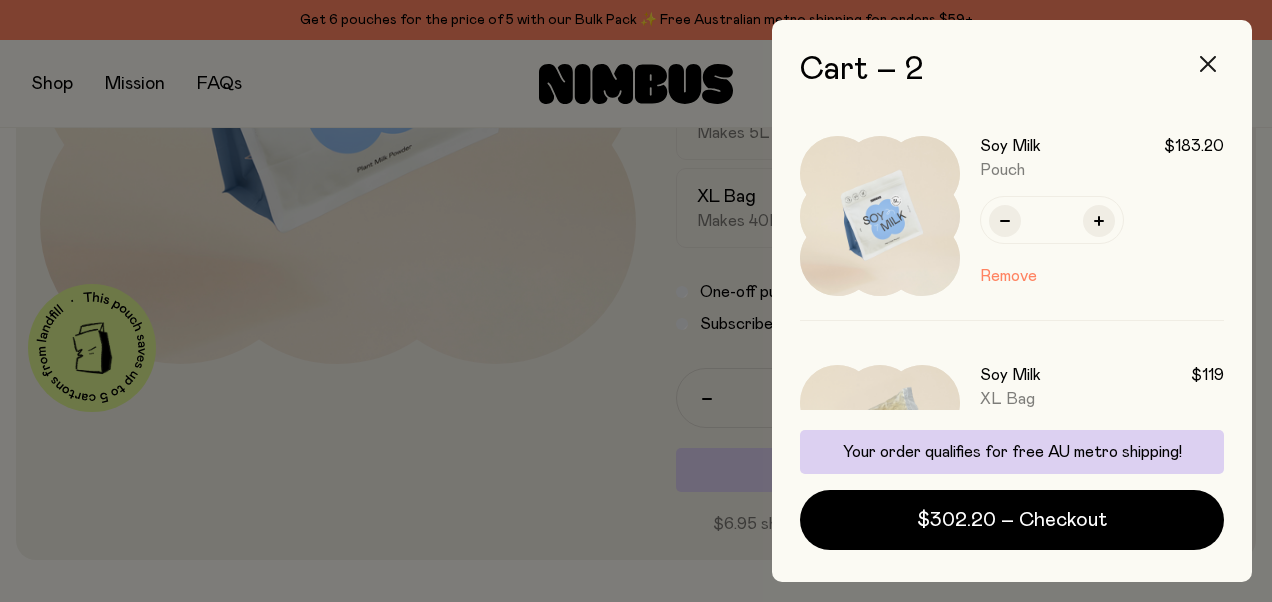 click 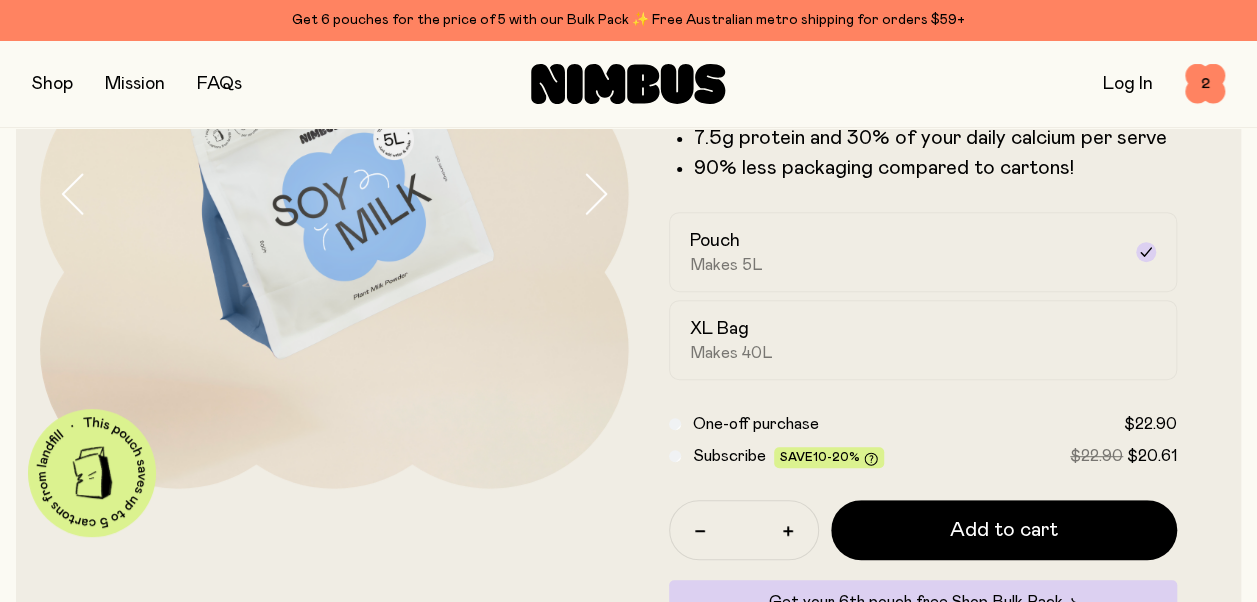 scroll, scrollTop: 300, scrollLeft: 0, axis: vertical 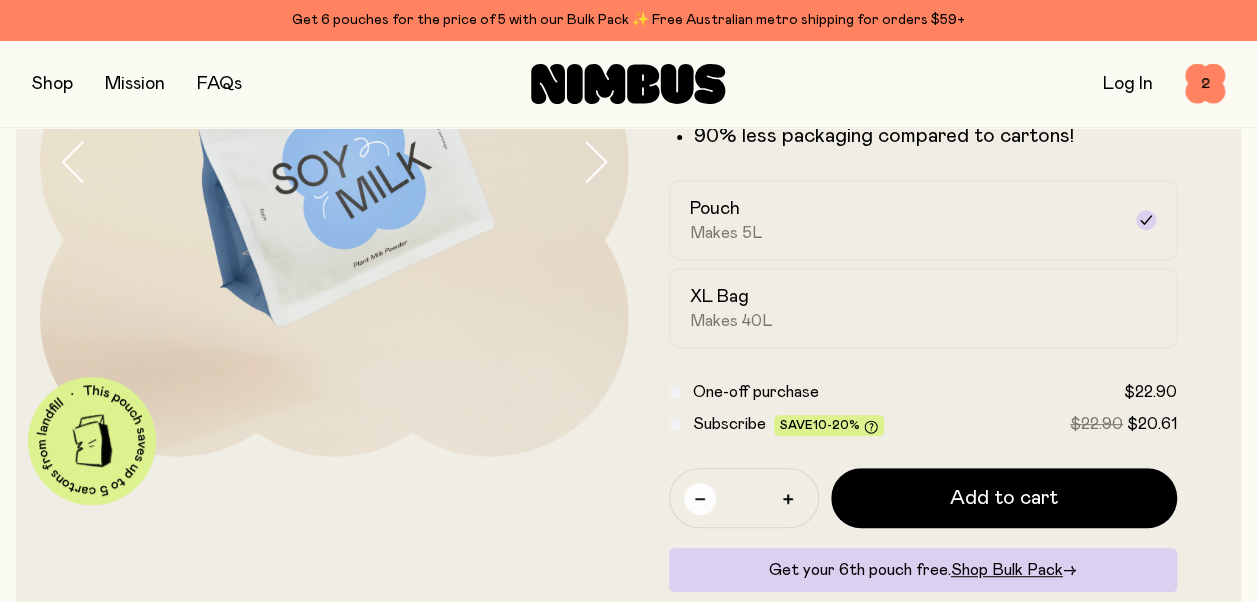 click at bounding box center (700, 499) 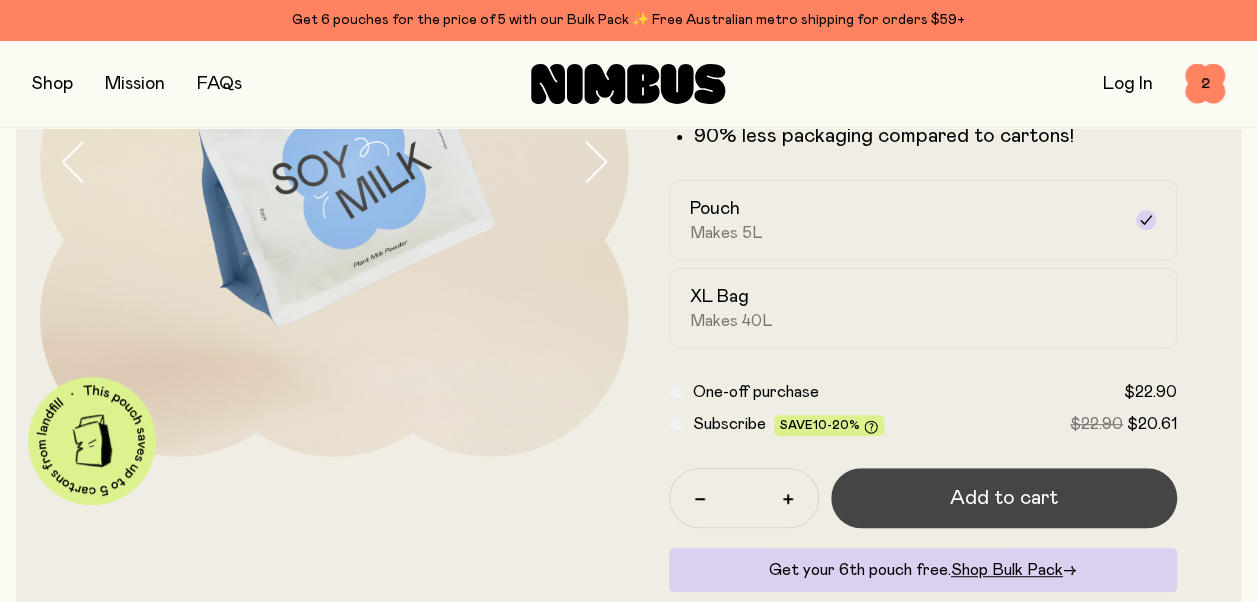 click on "Add to cart" at bounding box center [1004, 498] 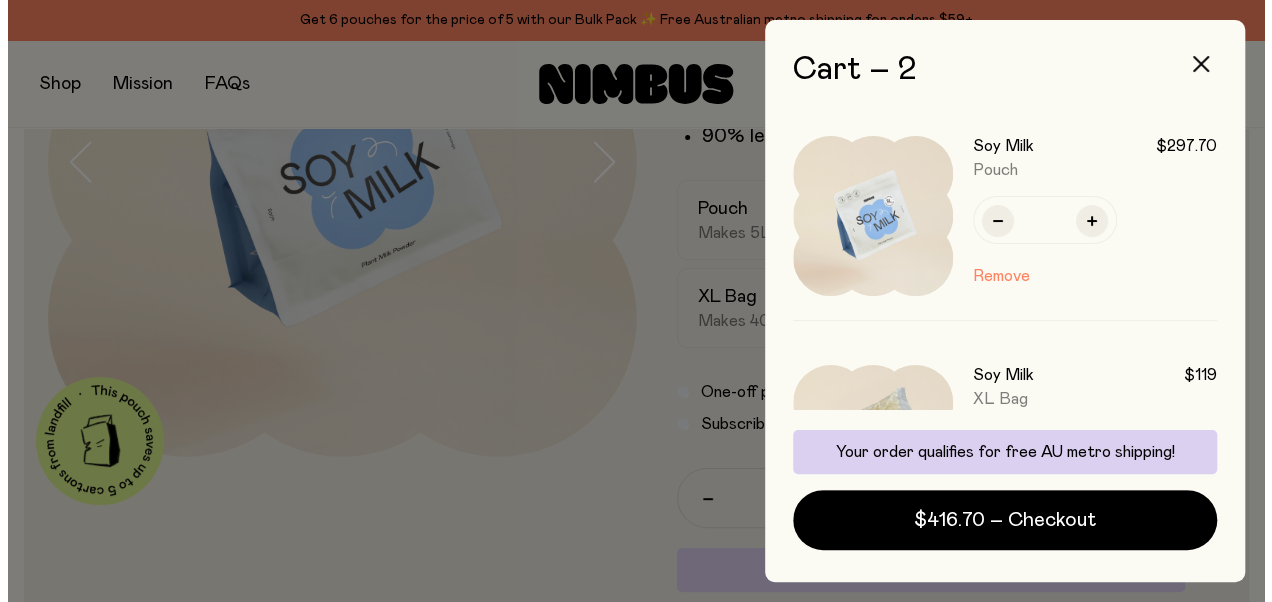 scroll, scrollTop: 0, scrollLeft: 0, axis: both 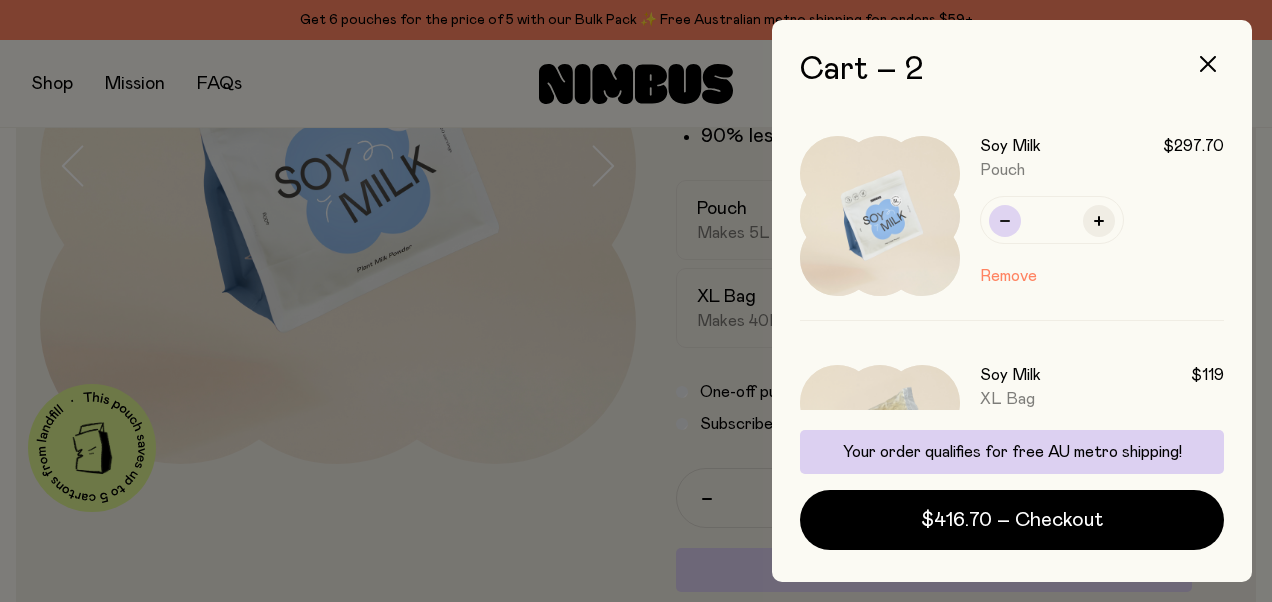 click at bounding box center (1005, 221) 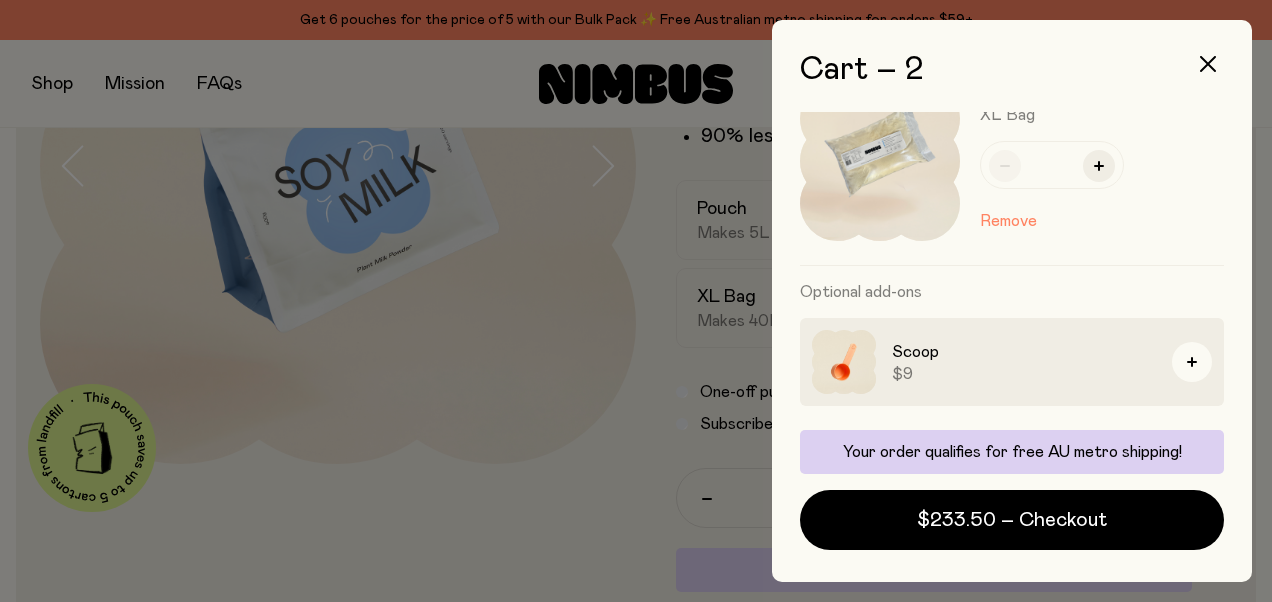 scroll, scrollTop: 300, scrollLeft: 0, axis: vertical 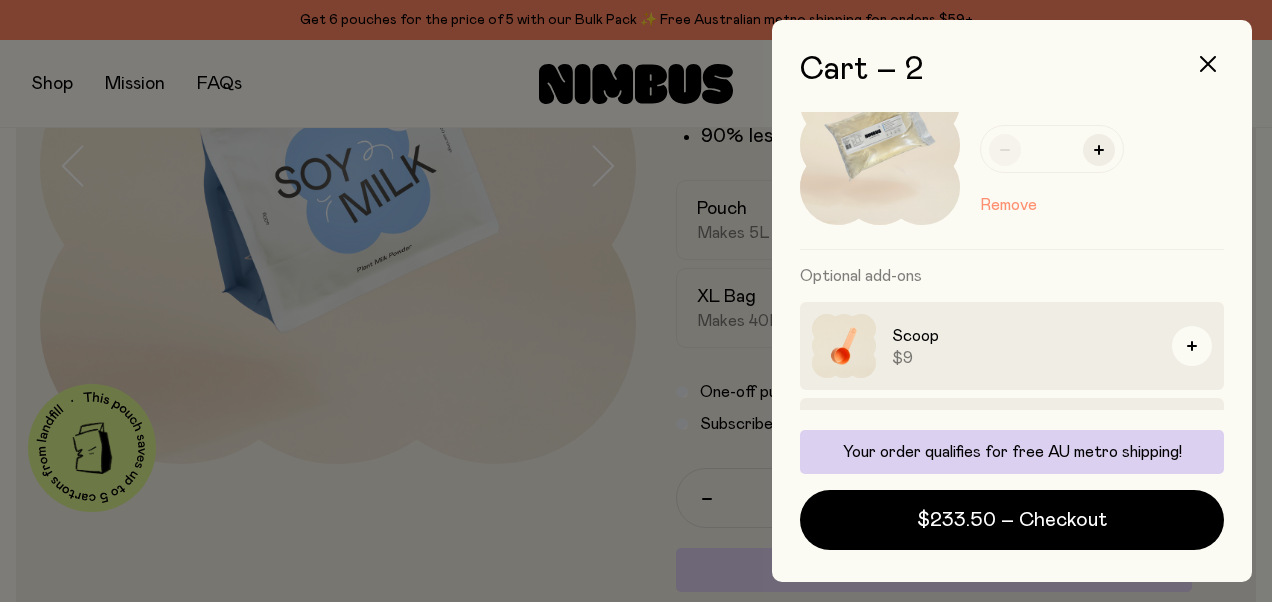 click on "Remove" at bounding box center [1008, 205] 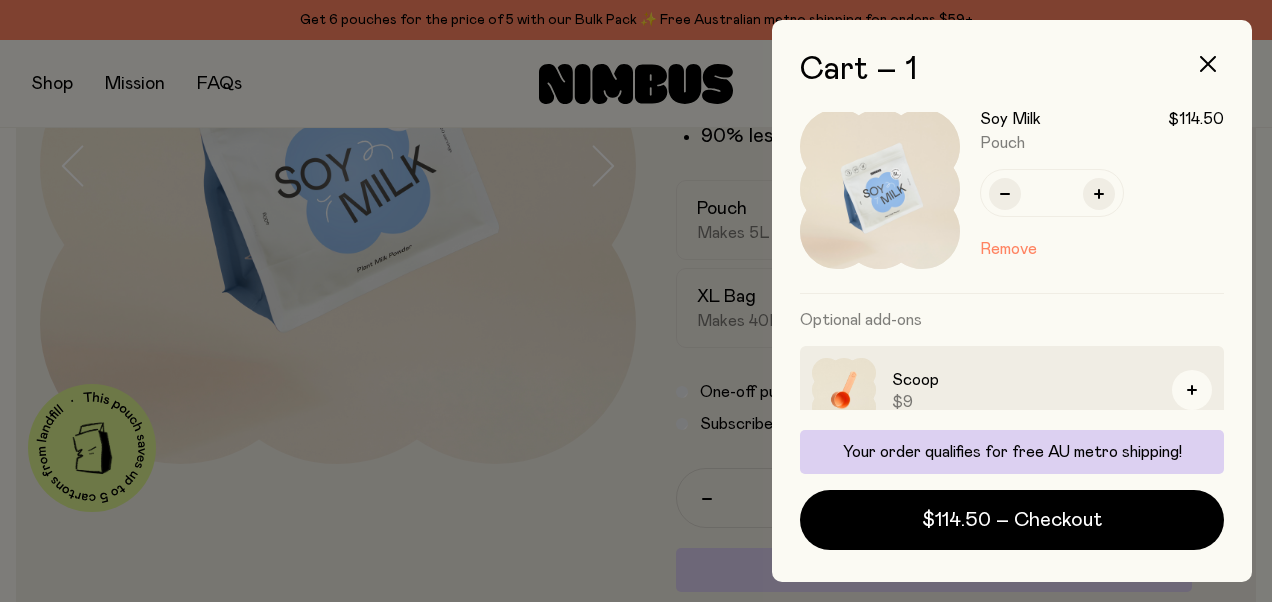 scroll, scrollTop: 0, scrollLeft: 0, axis: both 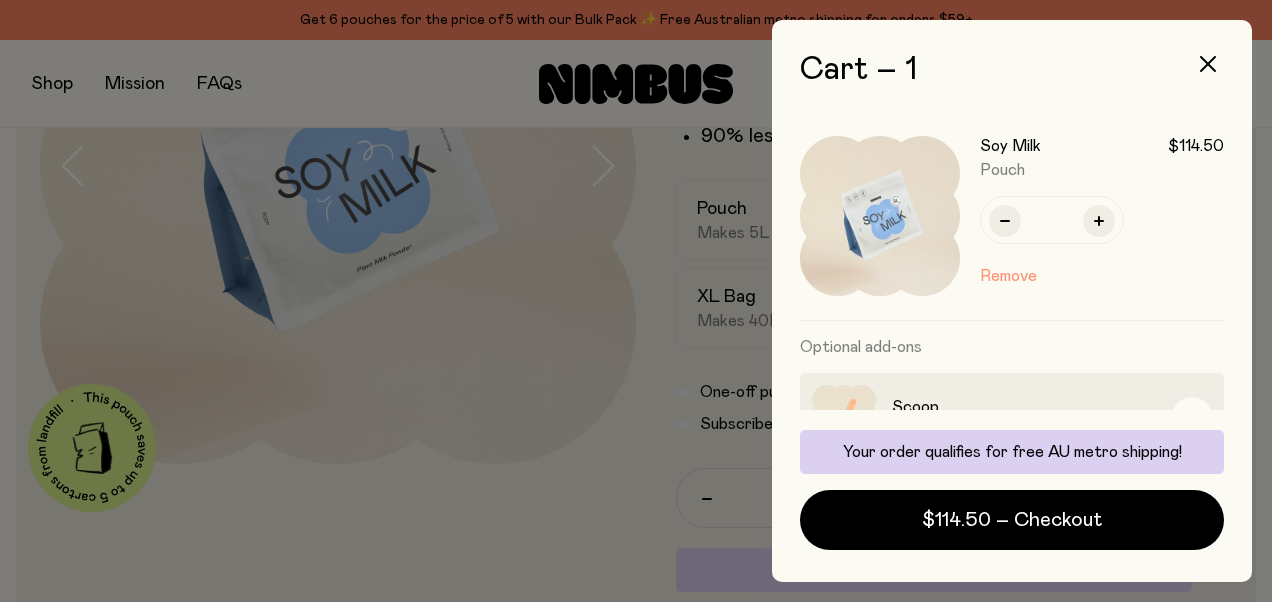 click on "Remove" at bounding box center [1008, 276] 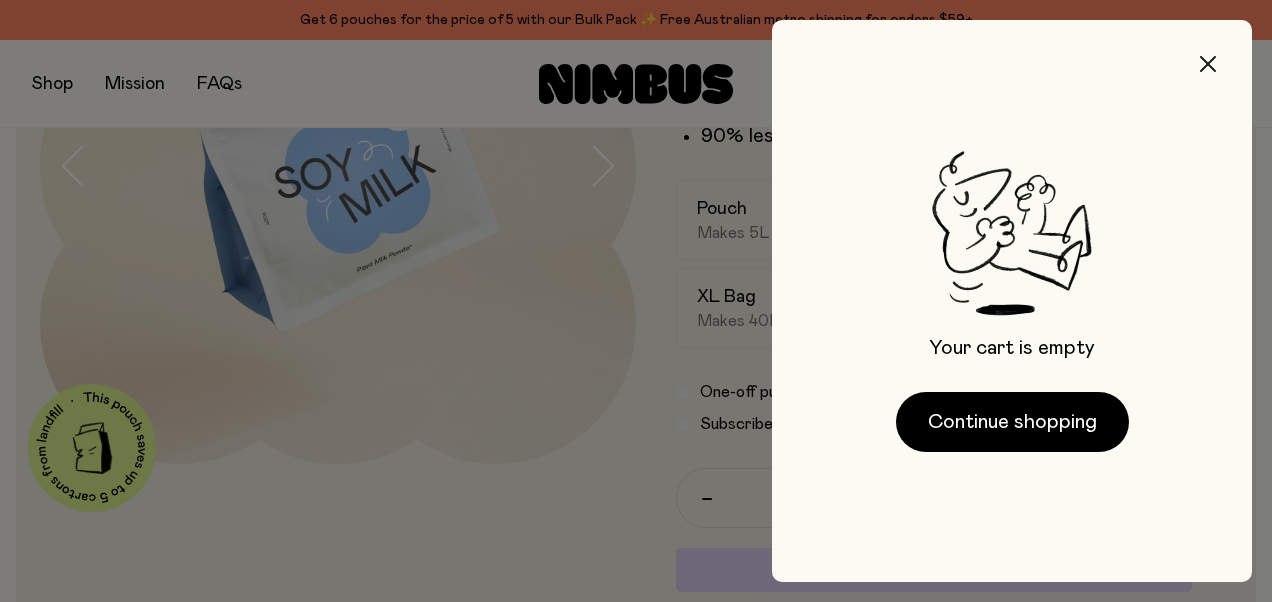 click at bounding box center [1208, 64] 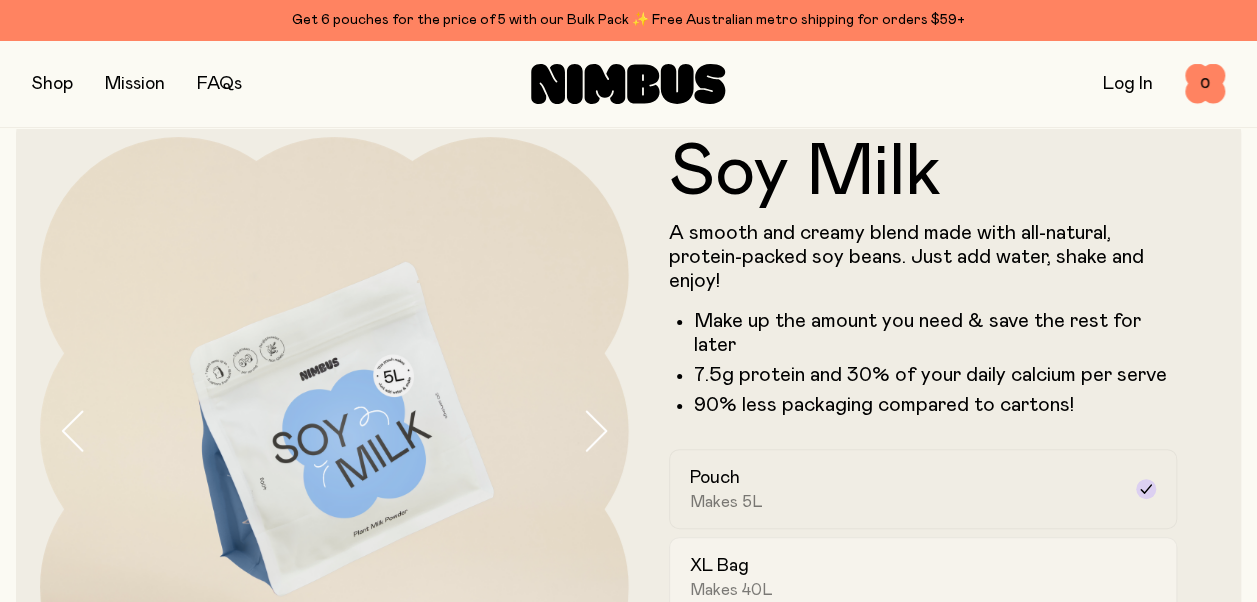 scroll, scrollTop: 0, scrollLeft: 0, axis: both 